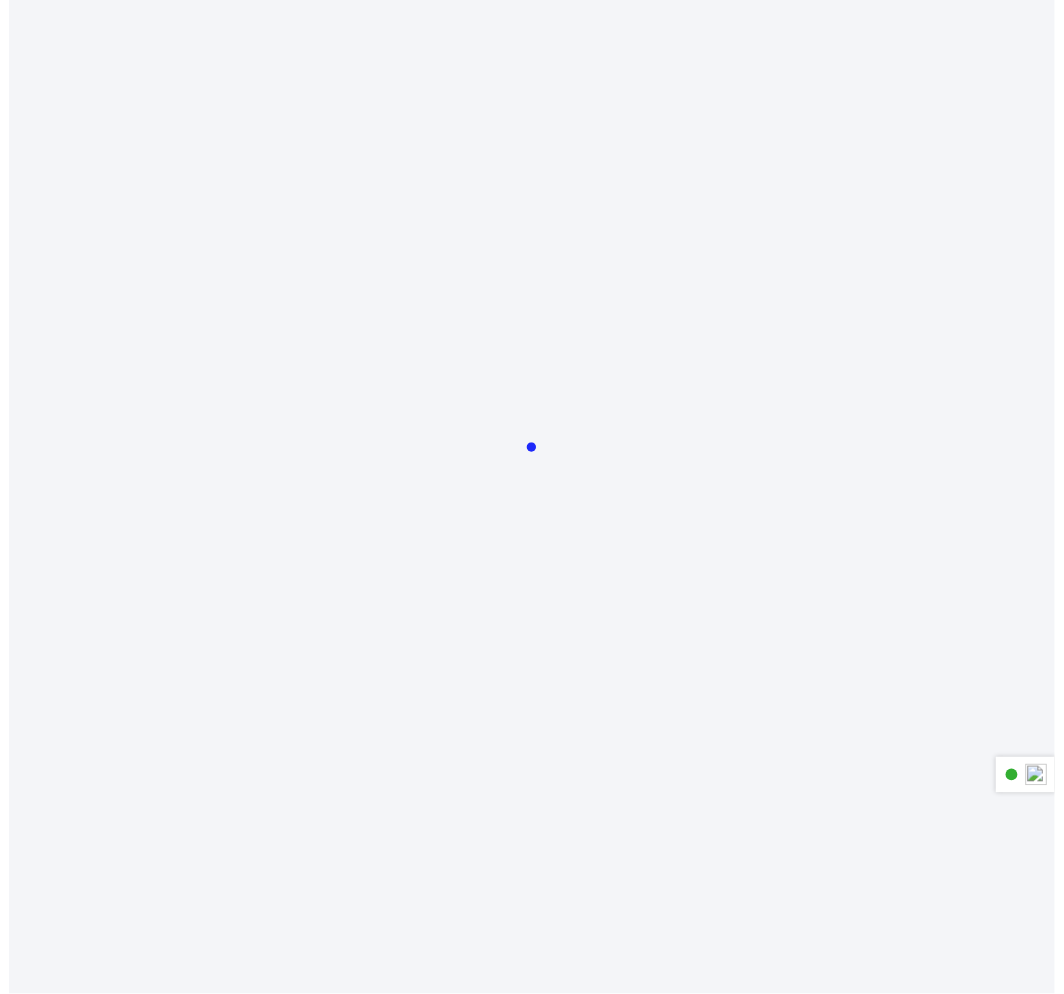 scroll, scrollTop: 0, scrollLeft: 0, axis: both 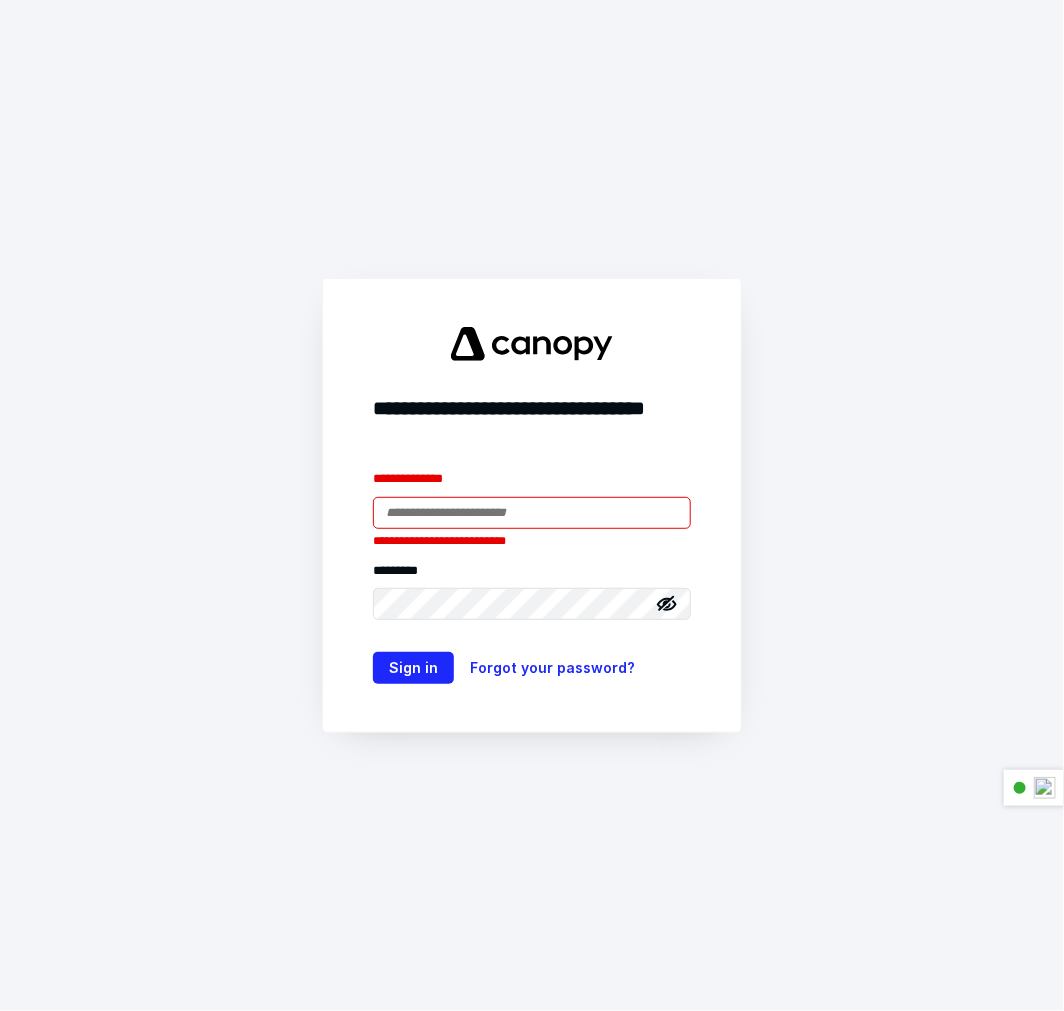 click at bounding box center [373, 529] 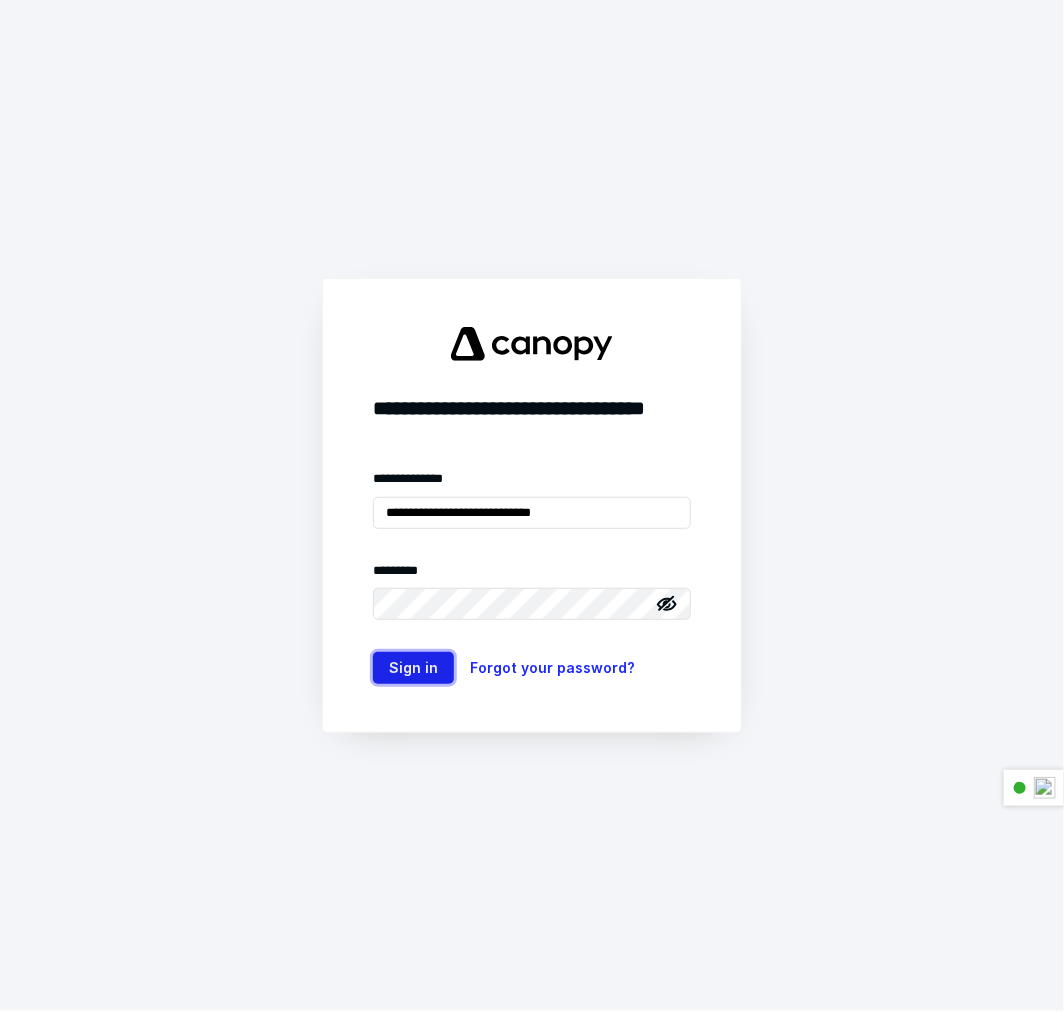 click on "Sign in" at bounding box center (413, 668) 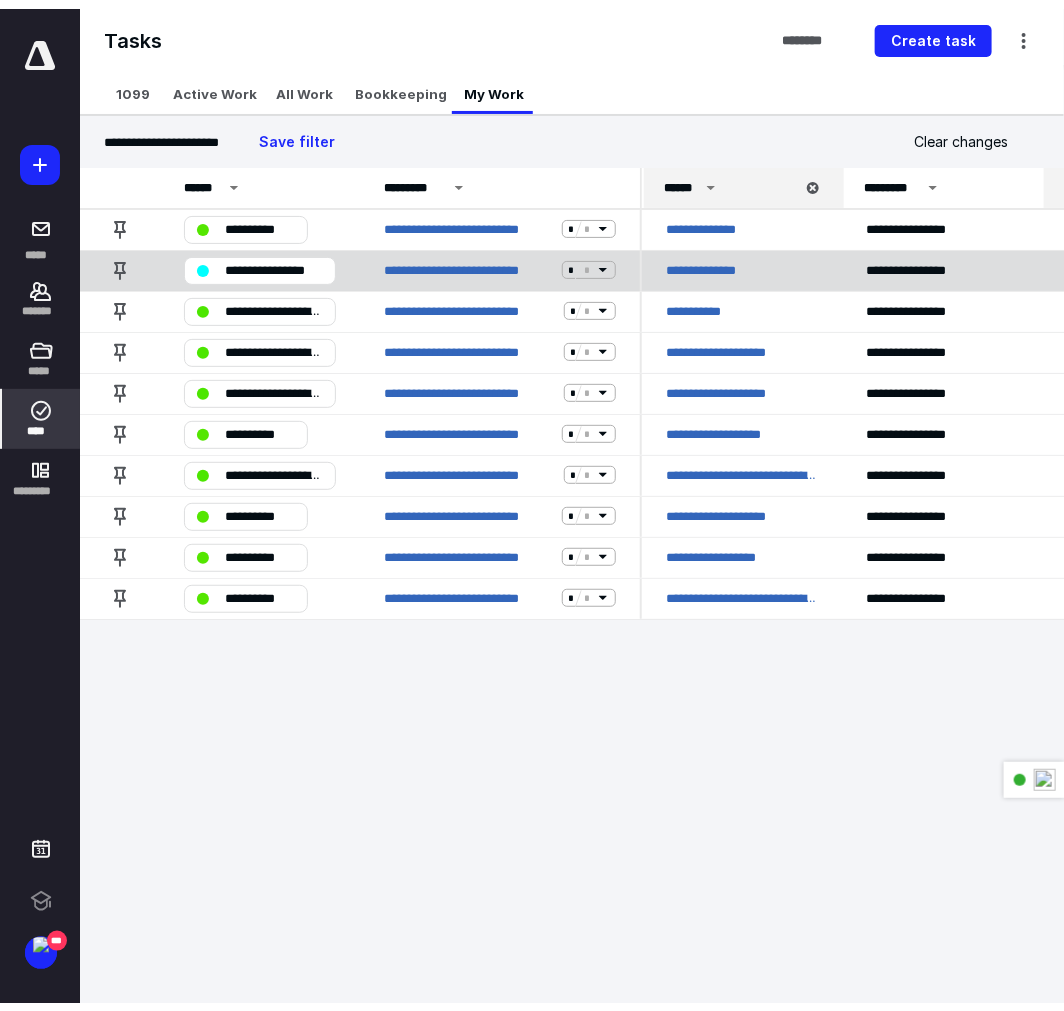 scroll, scrollTop: 0, scrollLeft: 0, axis: both 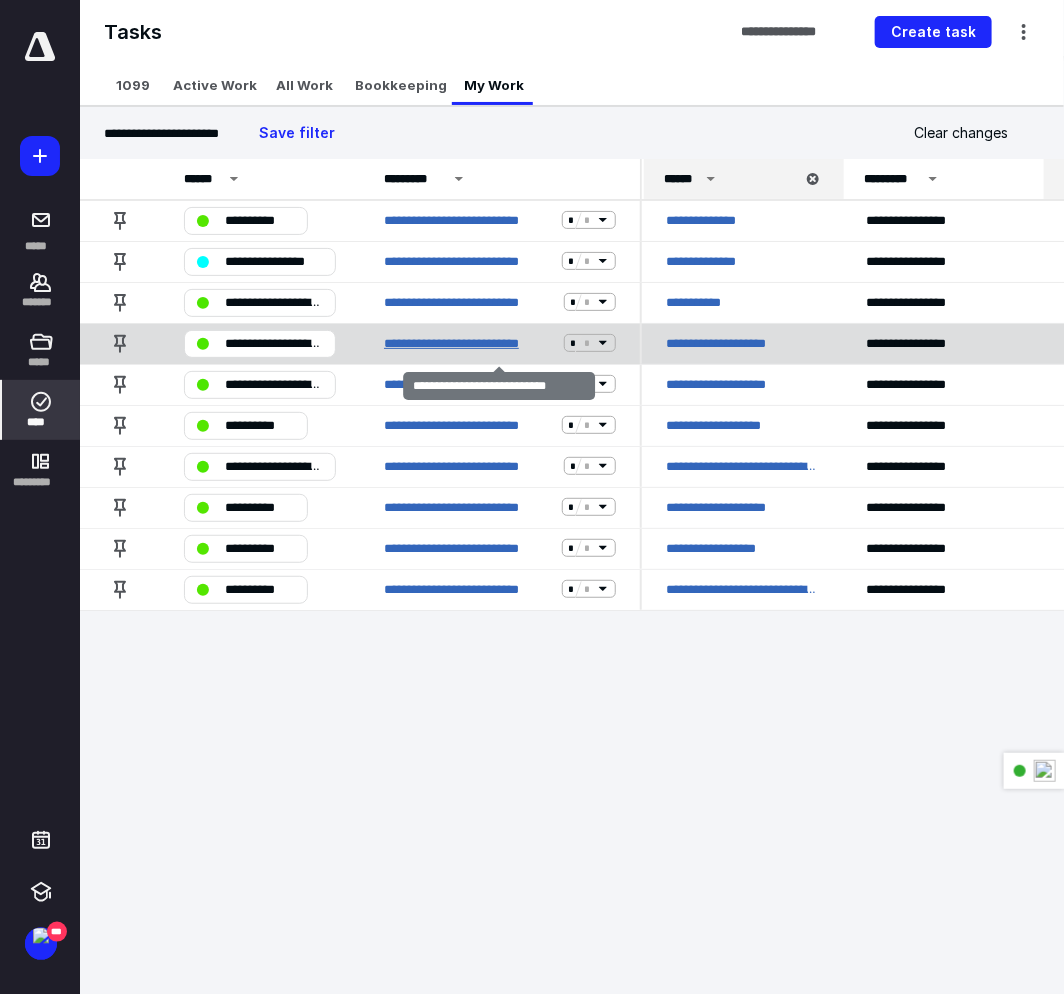 click on "**********" at bounding box center [470, 343] 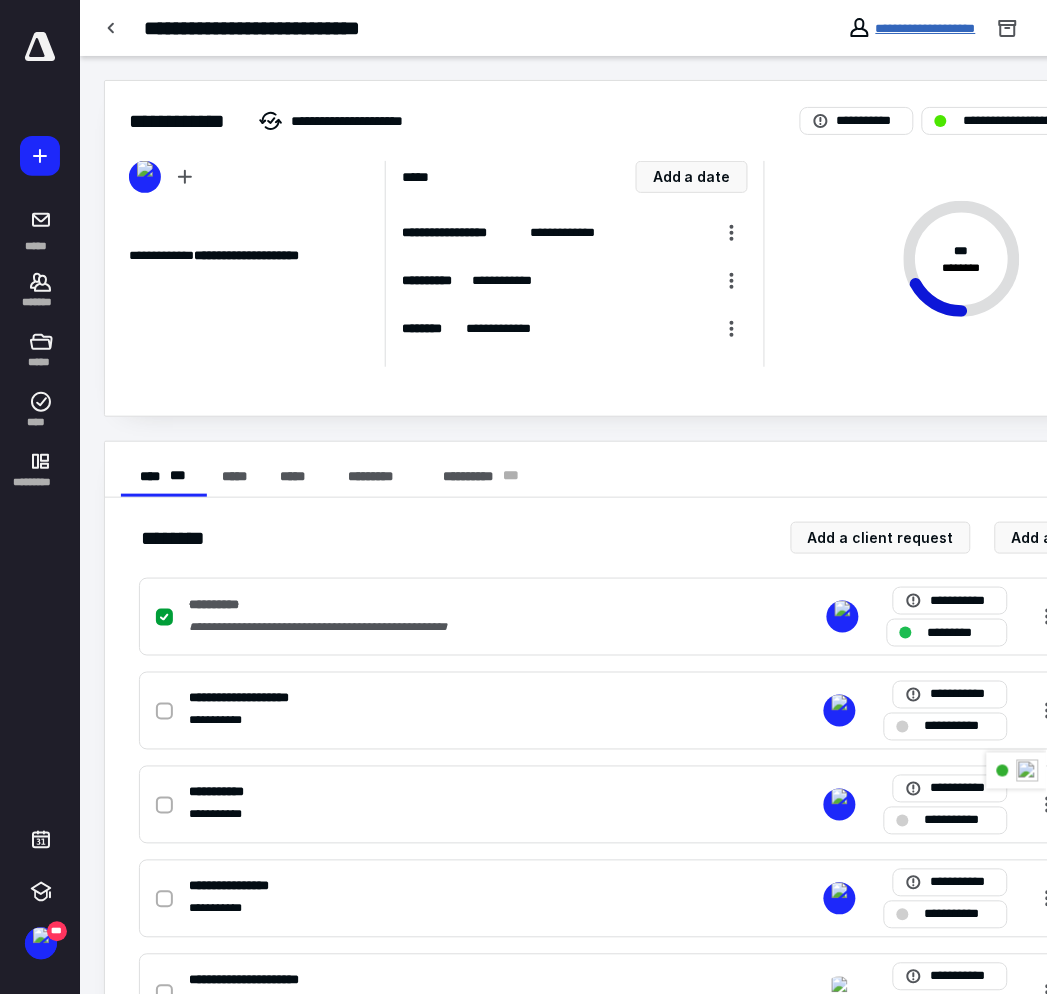 click on "**********" at bounding box center (926, 28) 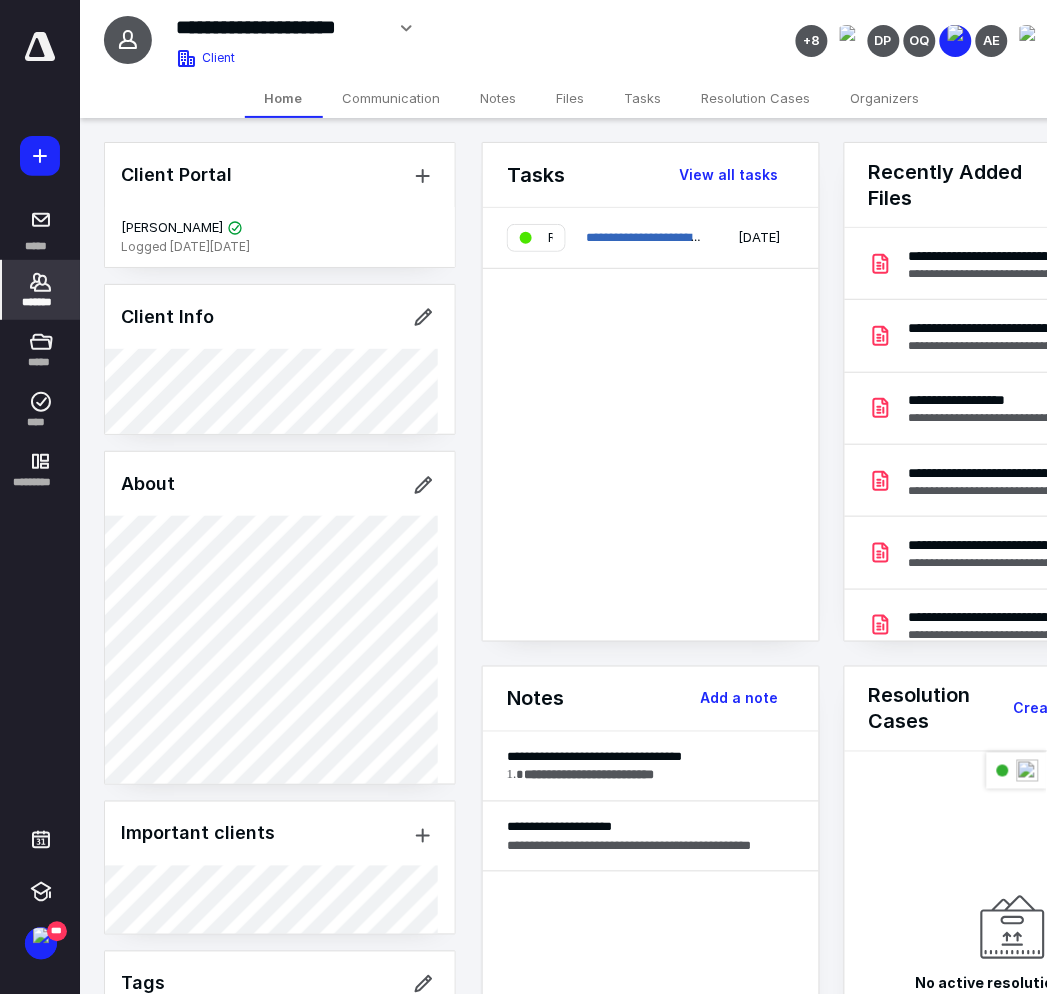 click on "Files" at bounding box center [571, 98] 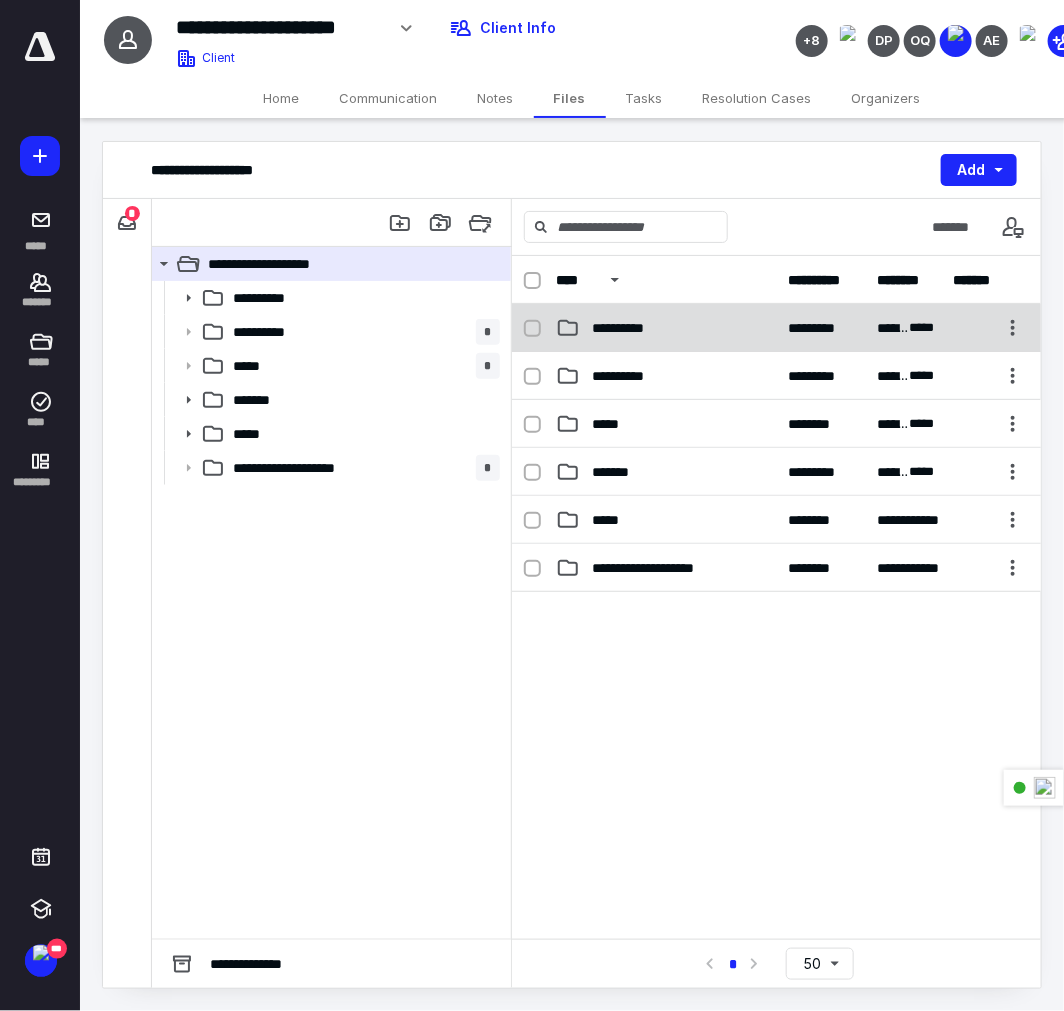 click on "**********" at bounding box center [776, 328] 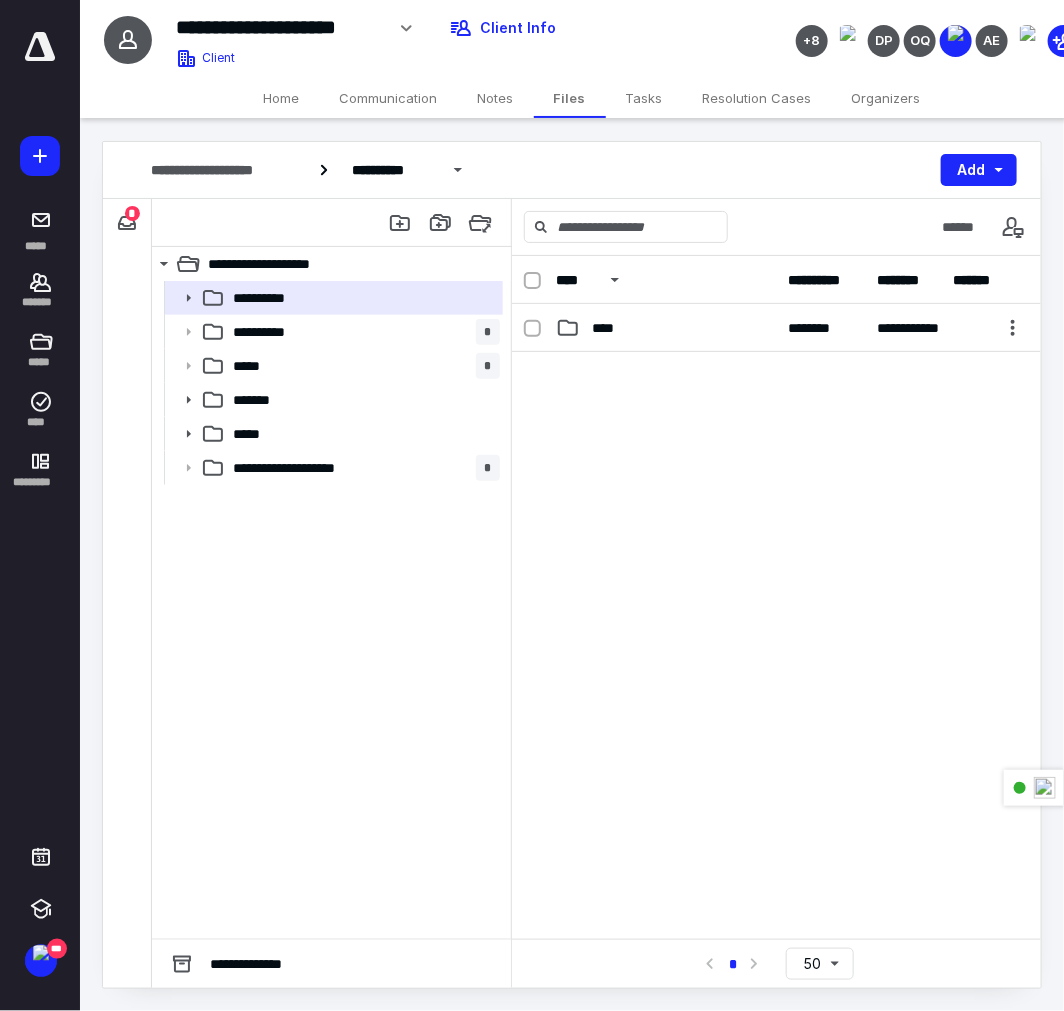 click on "**********" at bounding box center (776, 328) 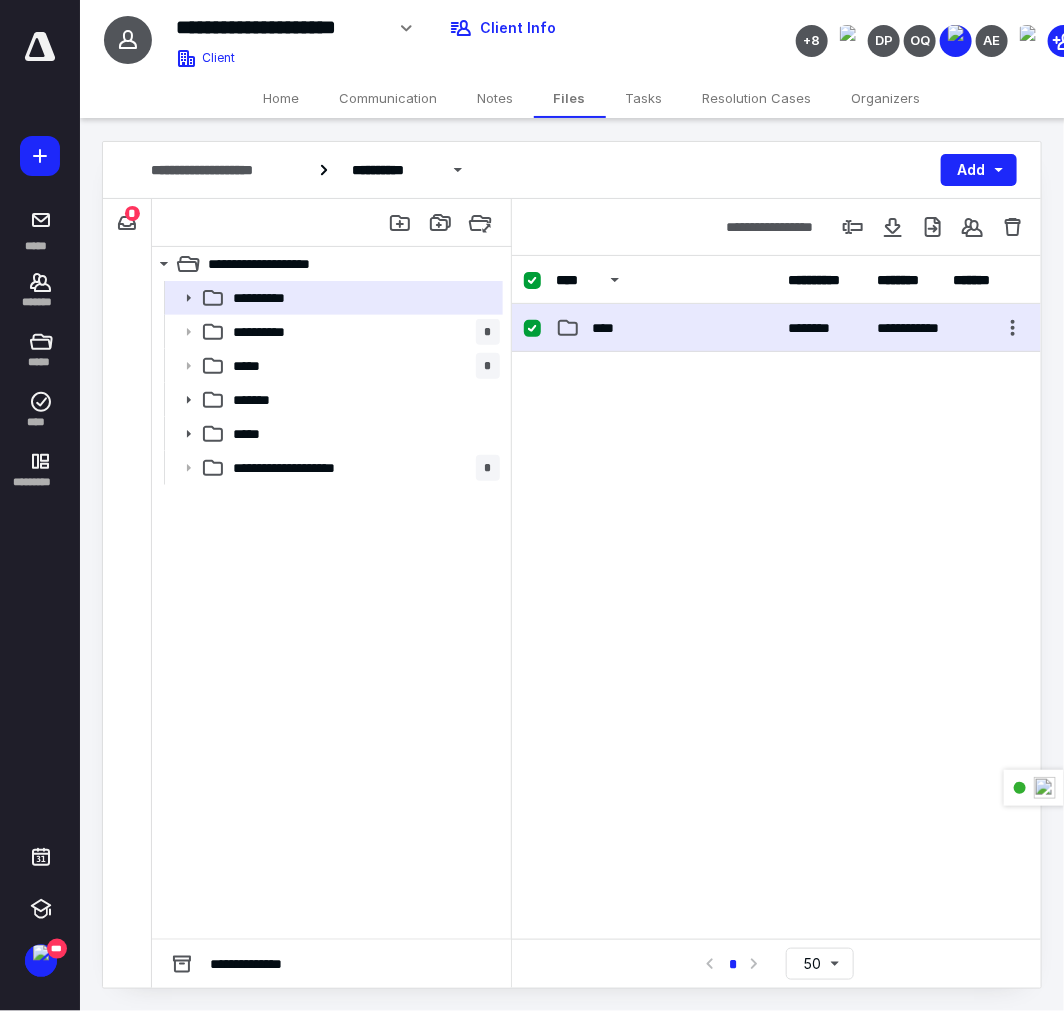 click on "**********" at bounding box center (776, 328) 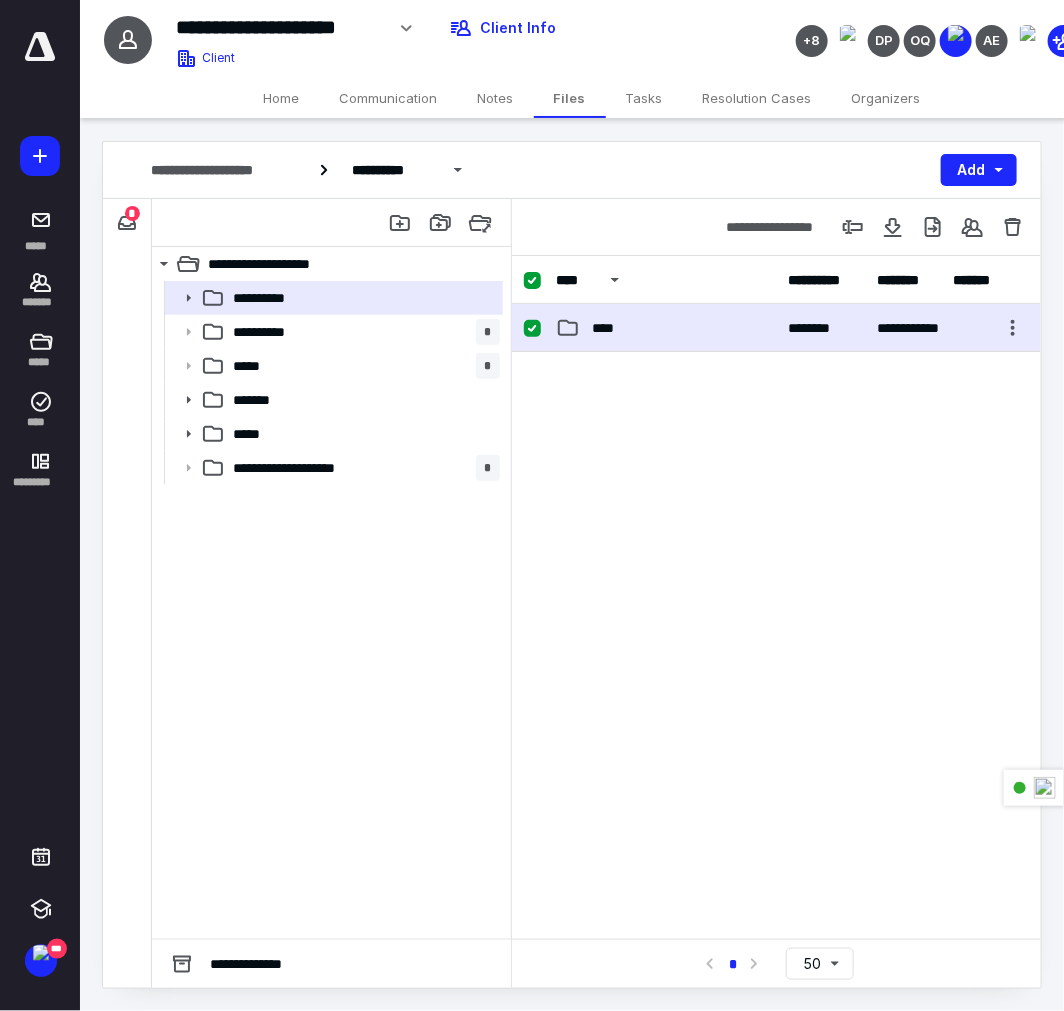 checkbox on "false" 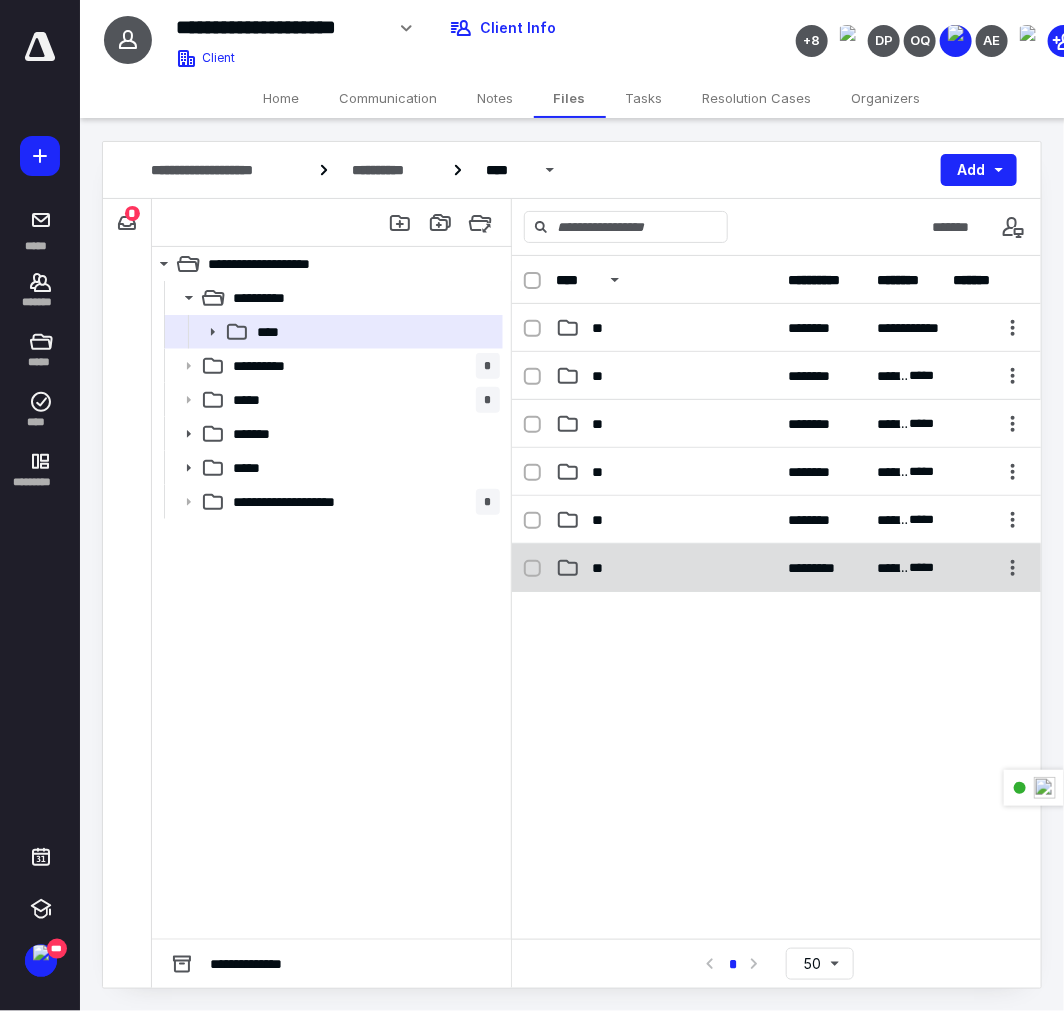 click on "**********" at bounding box center [776, 568] 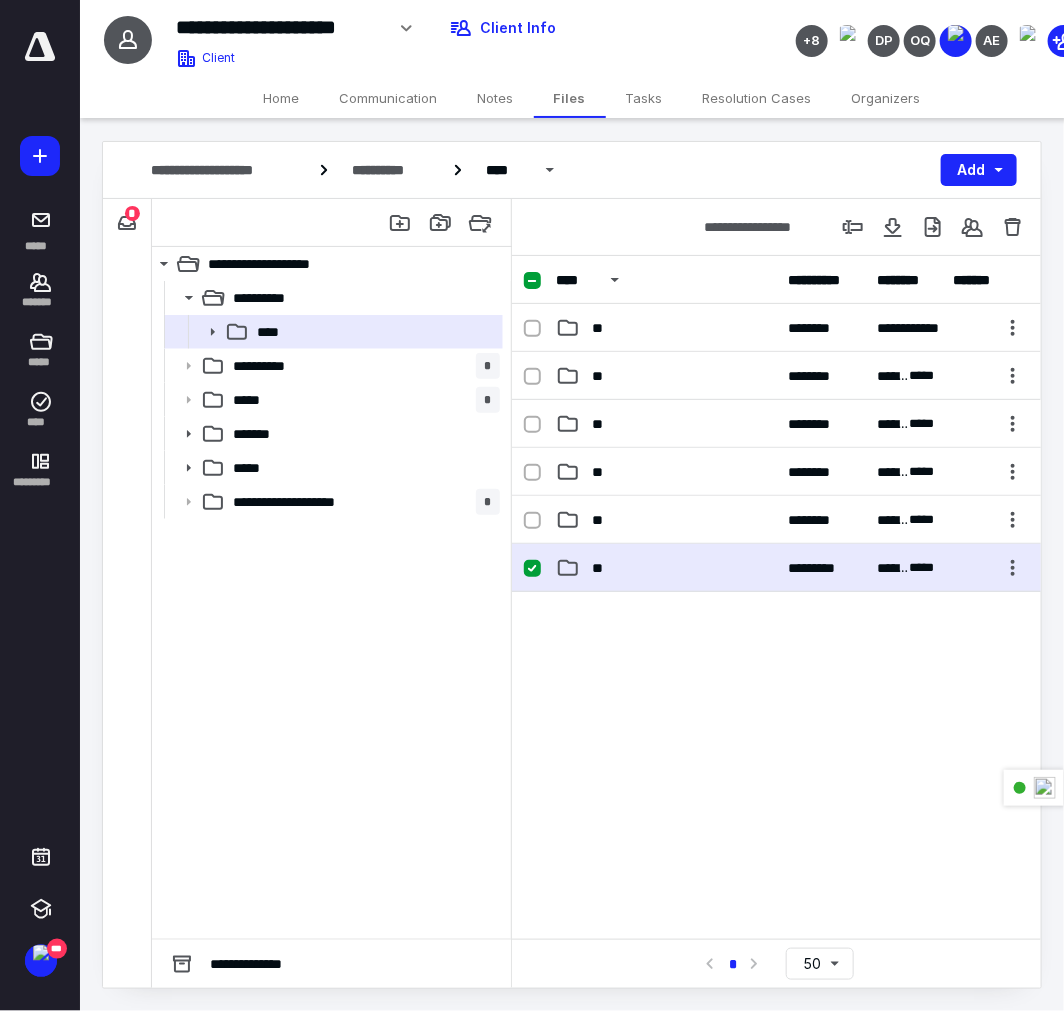click on "**********" at bounding box center [776, 568] 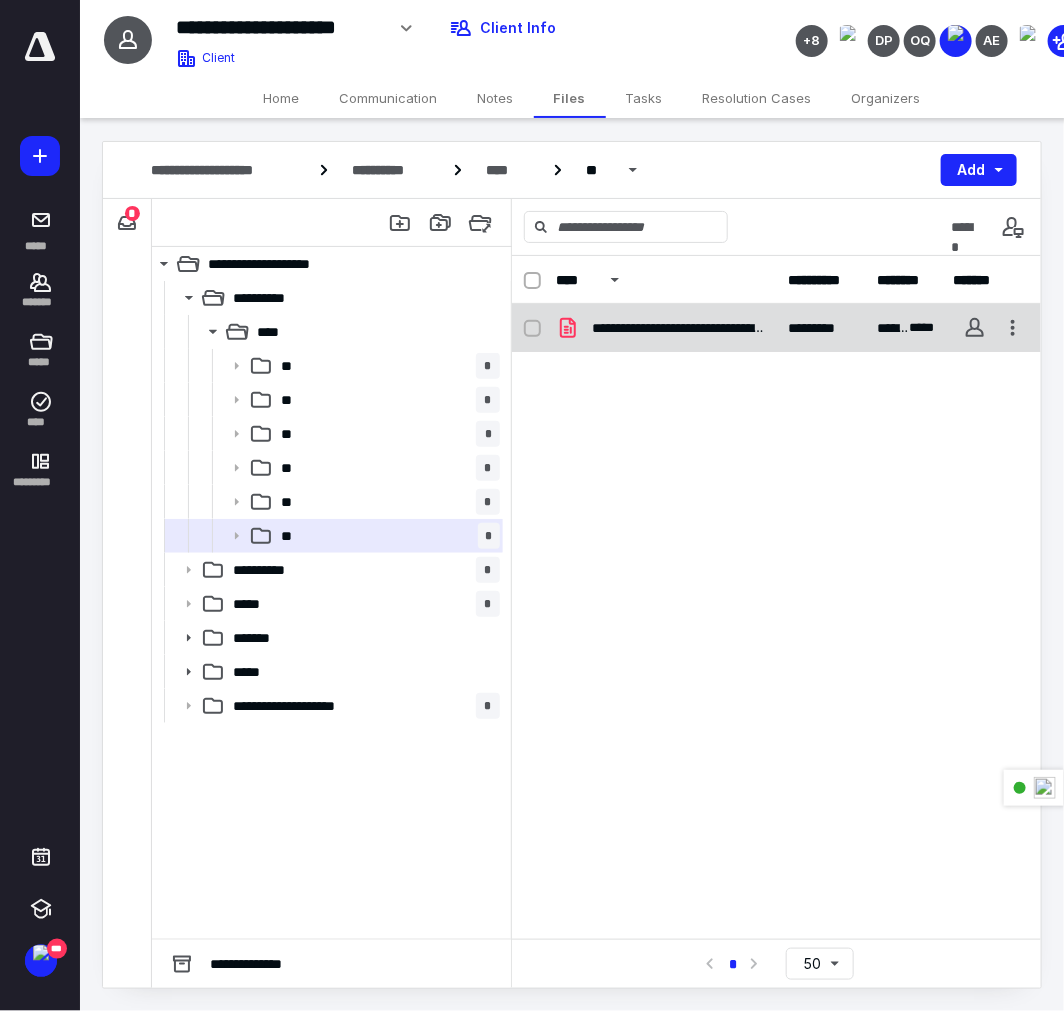 click on "**********" at bounding box center (776, 328) 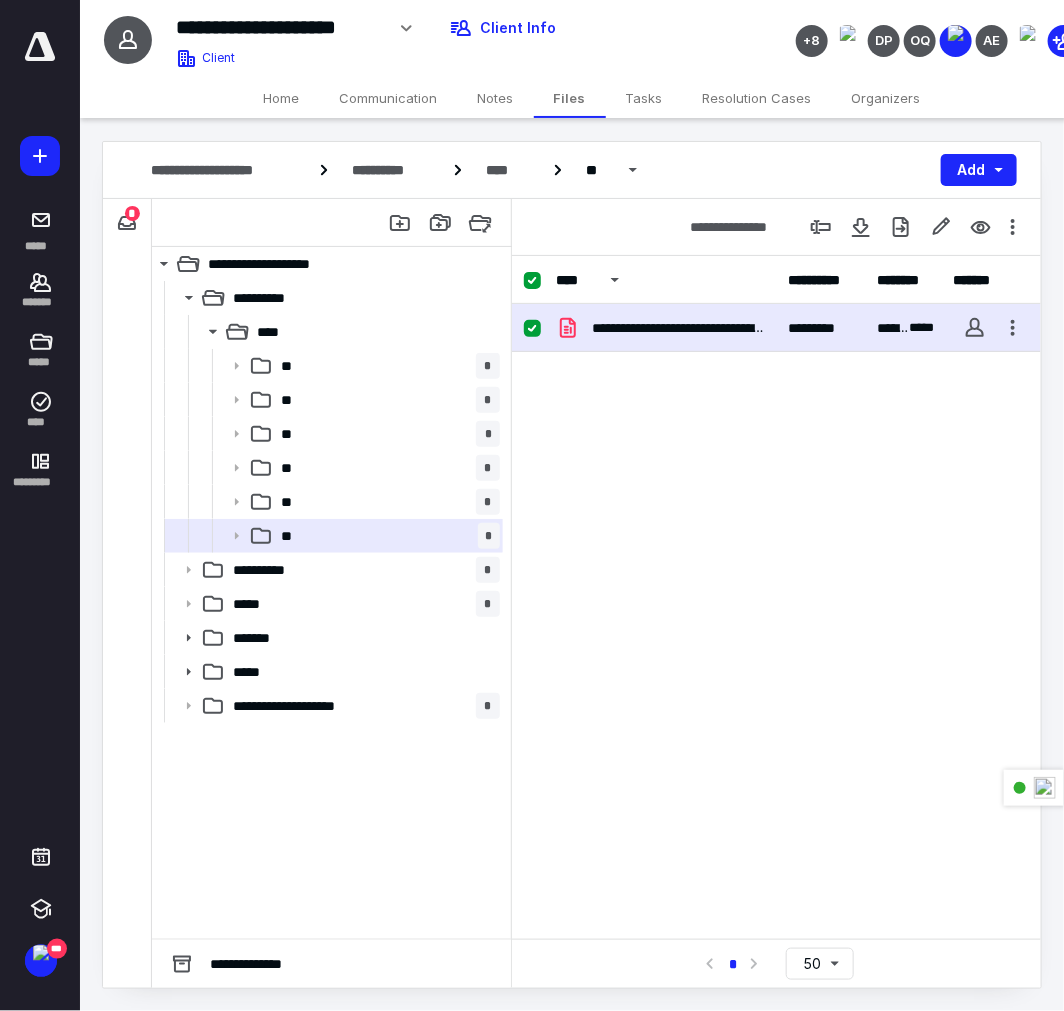 click on "**********" at bounding box center [776, 328] 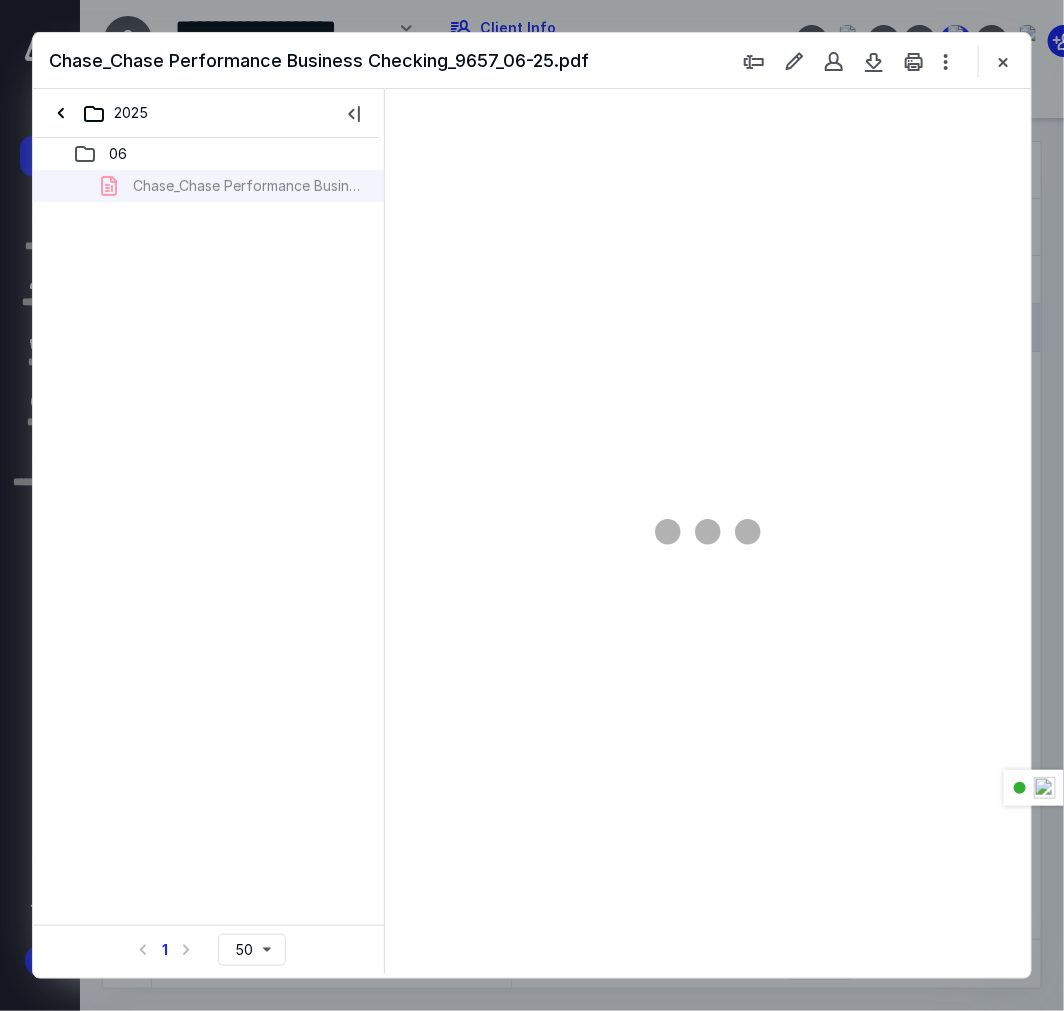 scroll, scrollTop: 0, scrollLeft: 0, axis: both 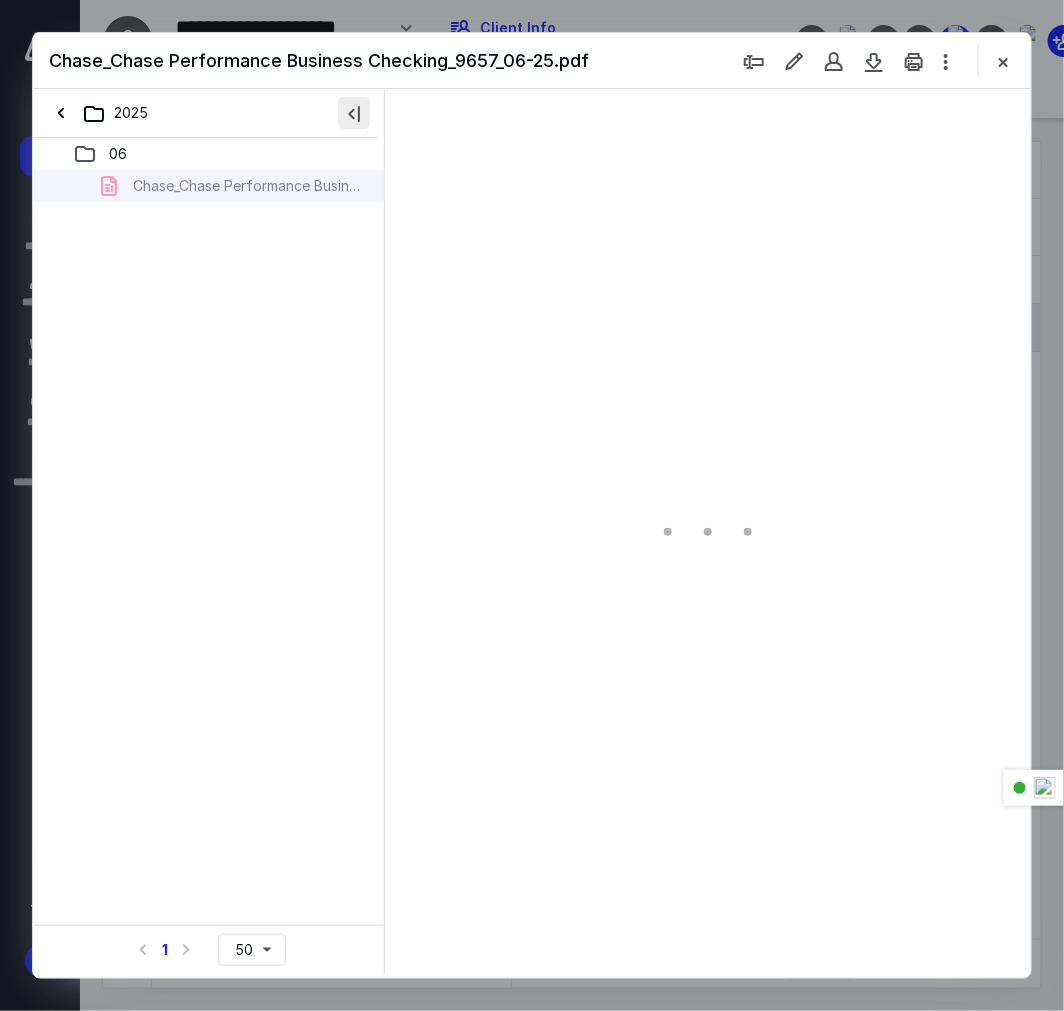 click at bounding box center (354, 113) 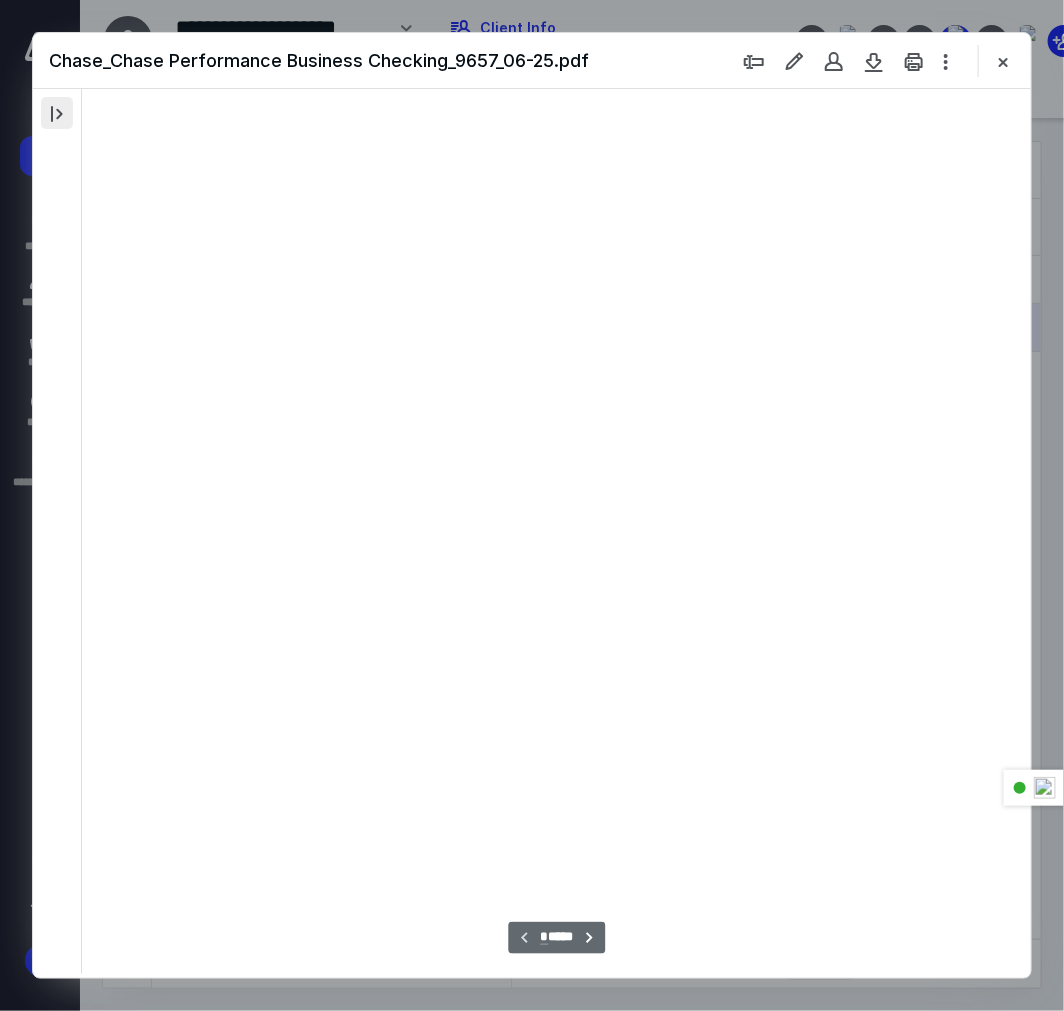 scroll, scrollTop: 80, scrollLeft: 0, axis: vertical 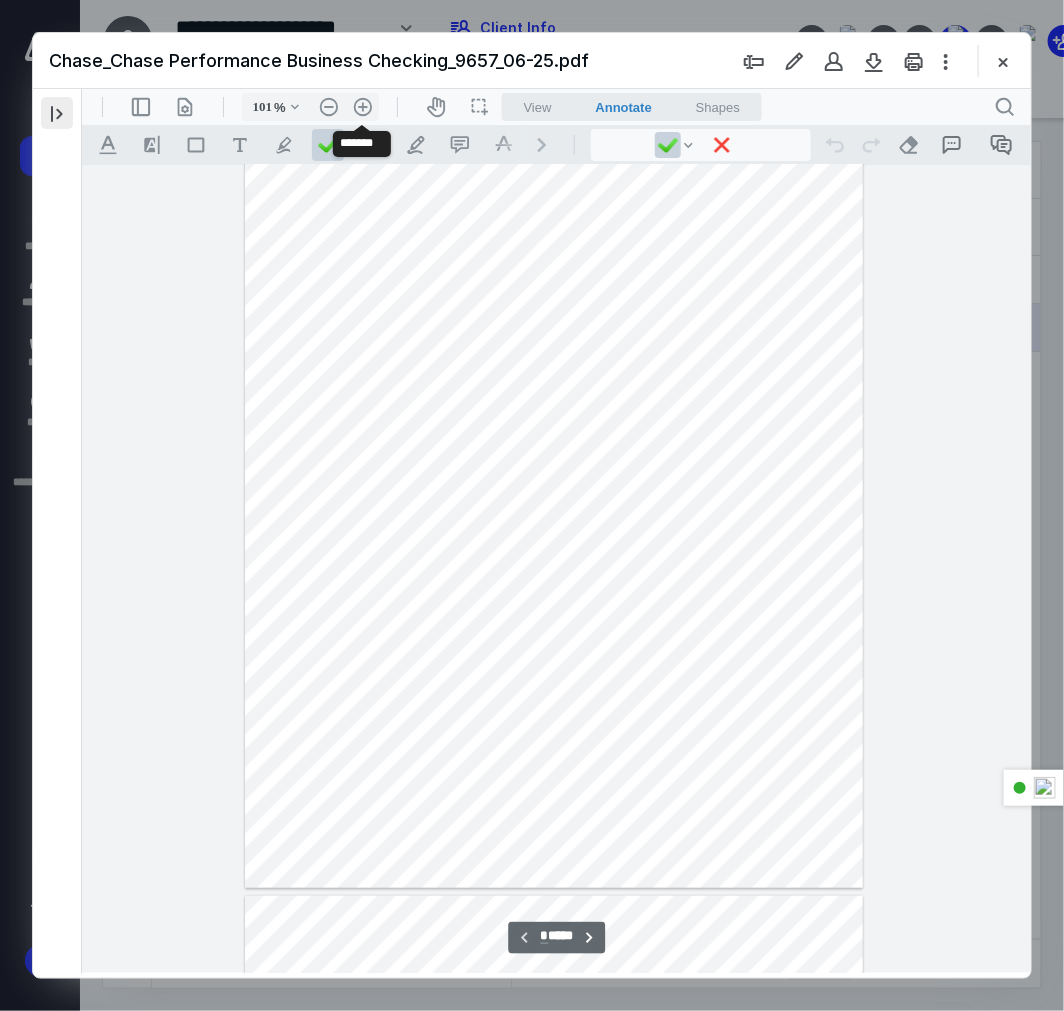 click on ".cls-1{fill:#abb0c4;} icon - header - zoom - in - line" at bounding box center (362, 106) 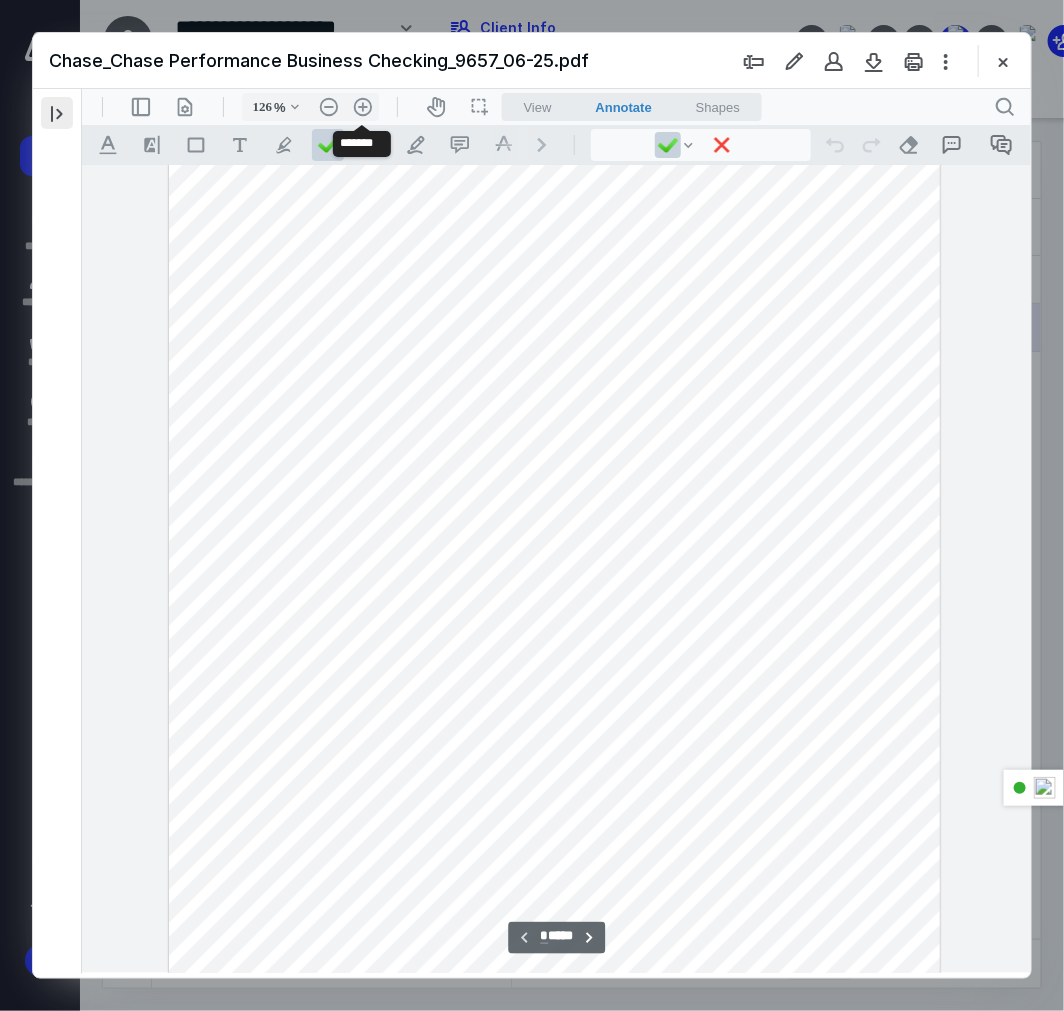 click on ".cls-1{fill:#abb0c4;} icon - header - zoom - in - line" at bounding box center (362, 106) 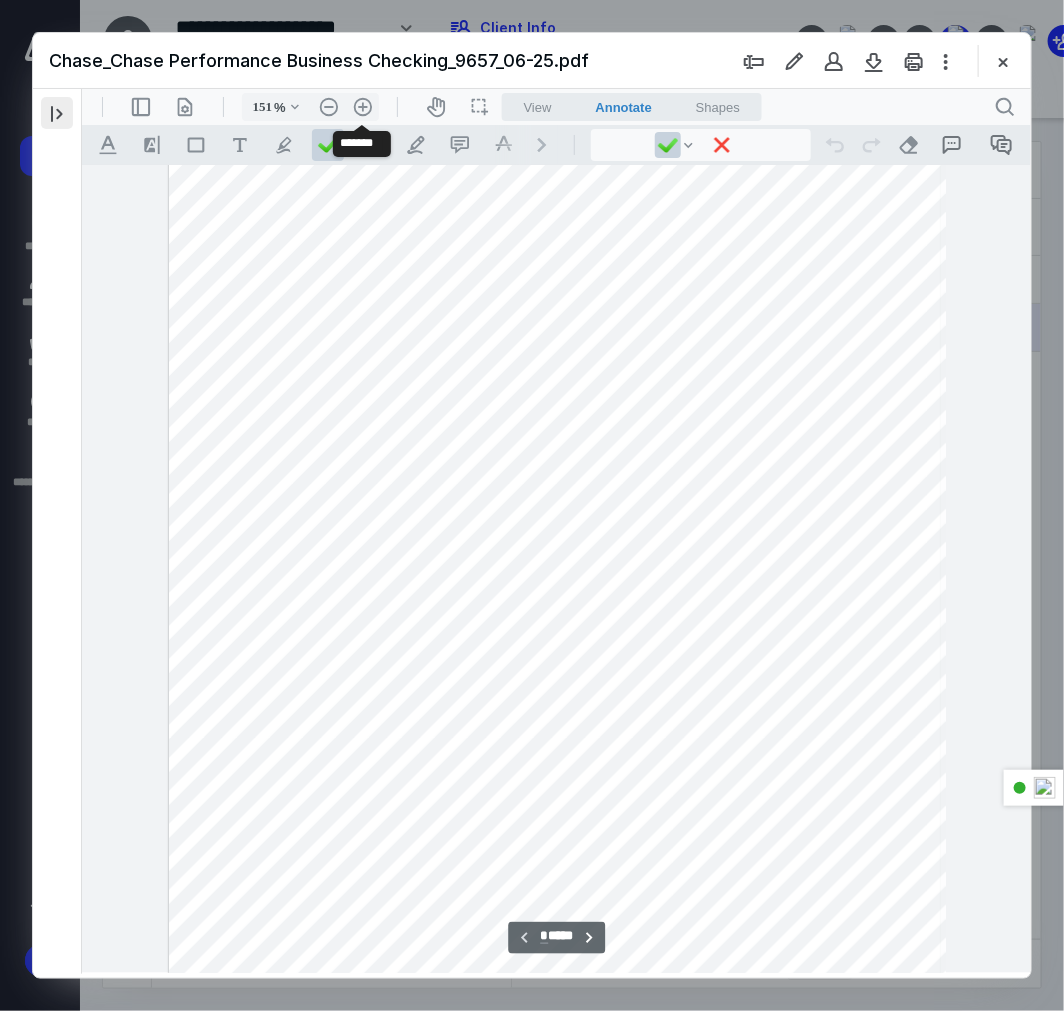 scroll, scrollTop: 300, scrollLeft: 0, axis: vertical 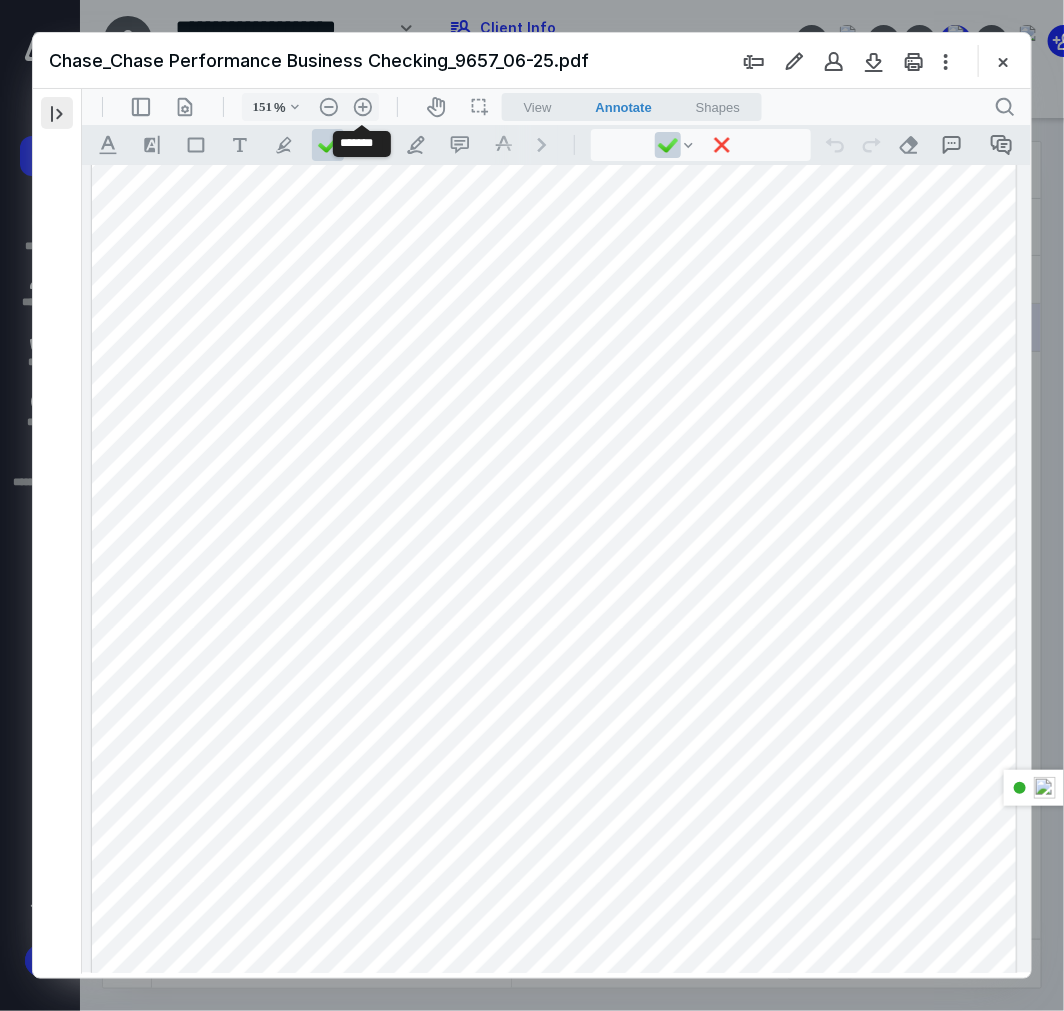 type 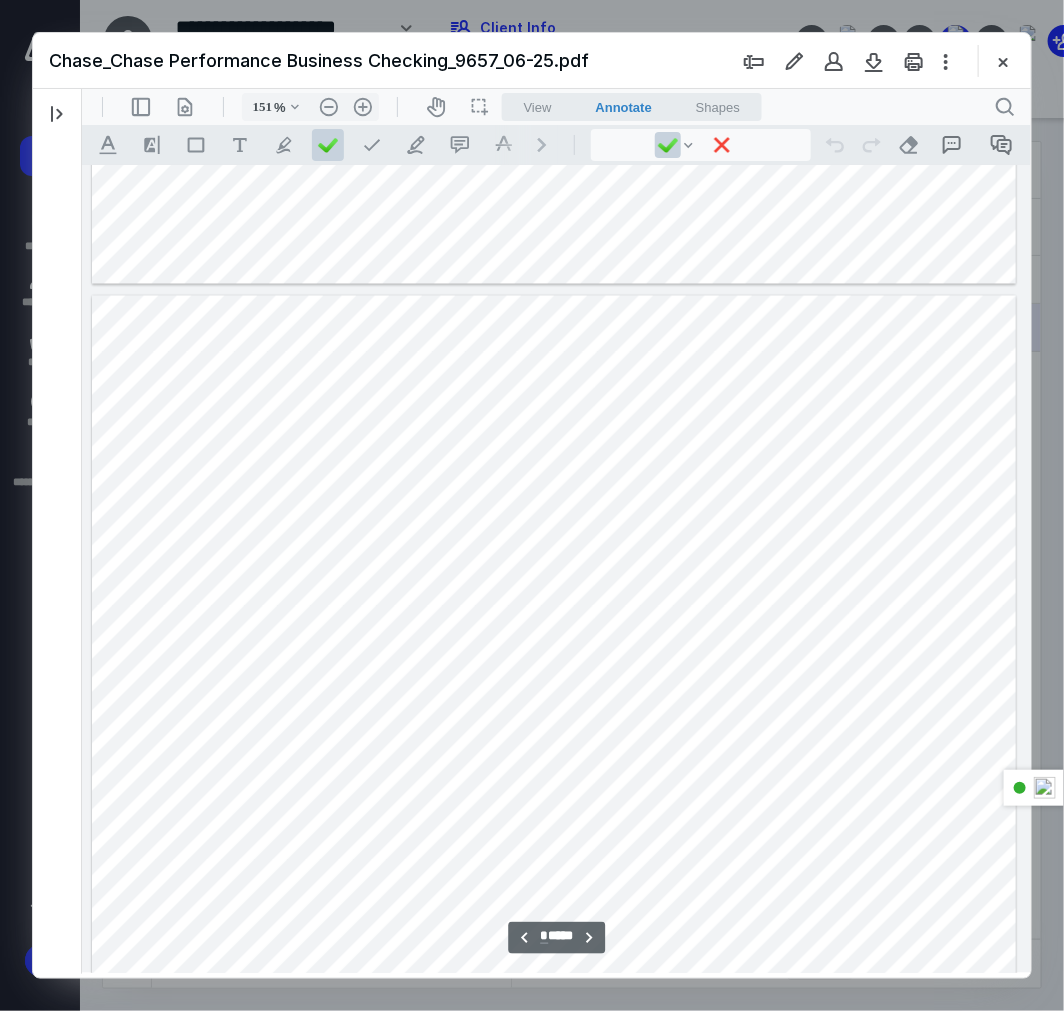 scroll, scrollTop: 5967, scrollLeft: 0, axis: vertical 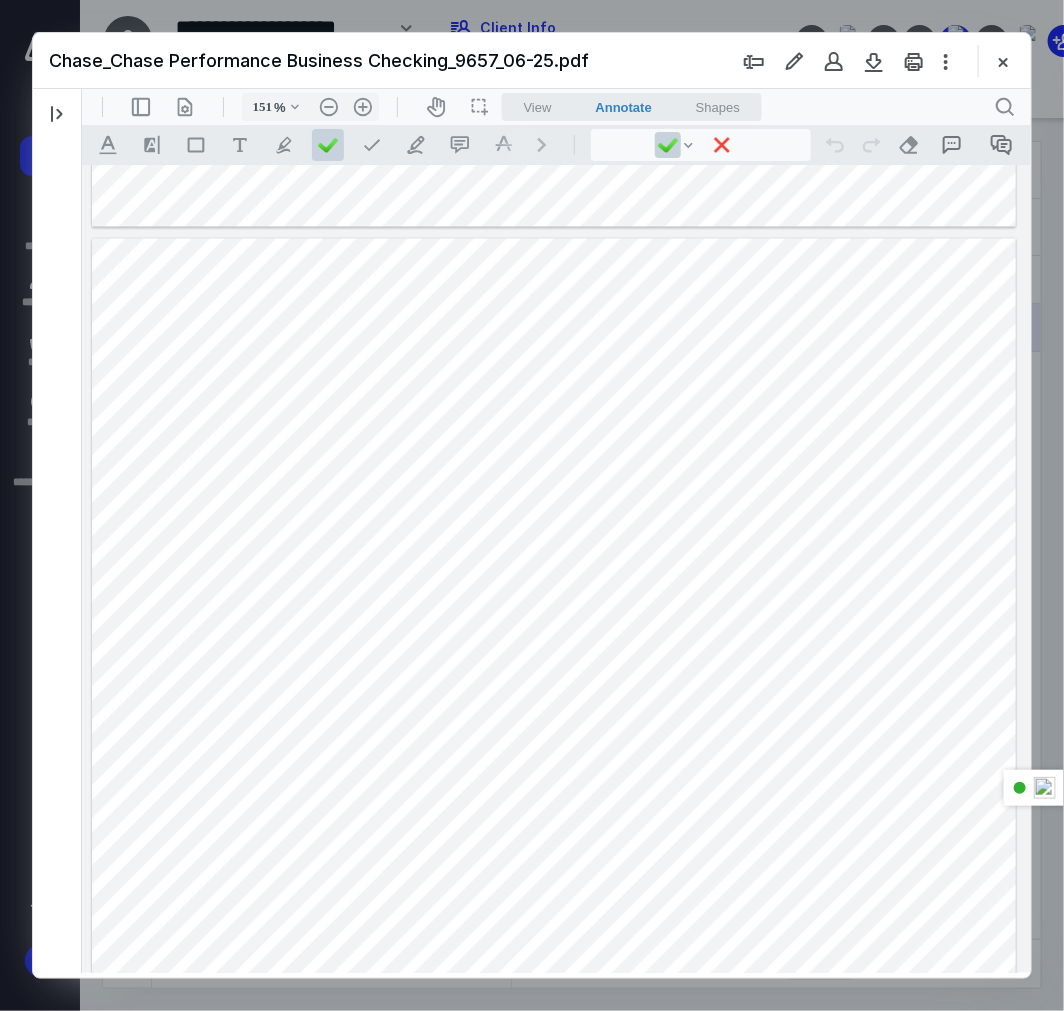 click at bounding box center (553, 836) 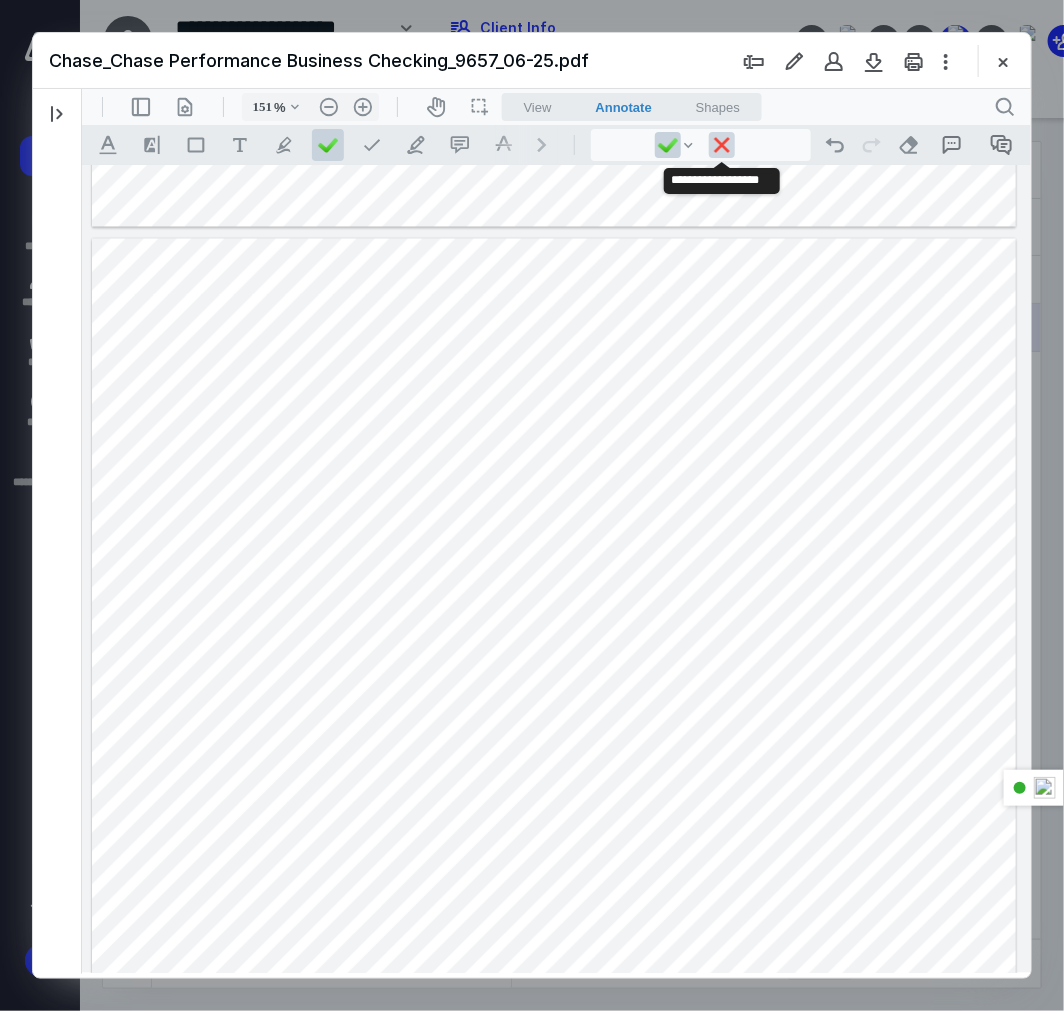 click at bounding box center [721, 144] 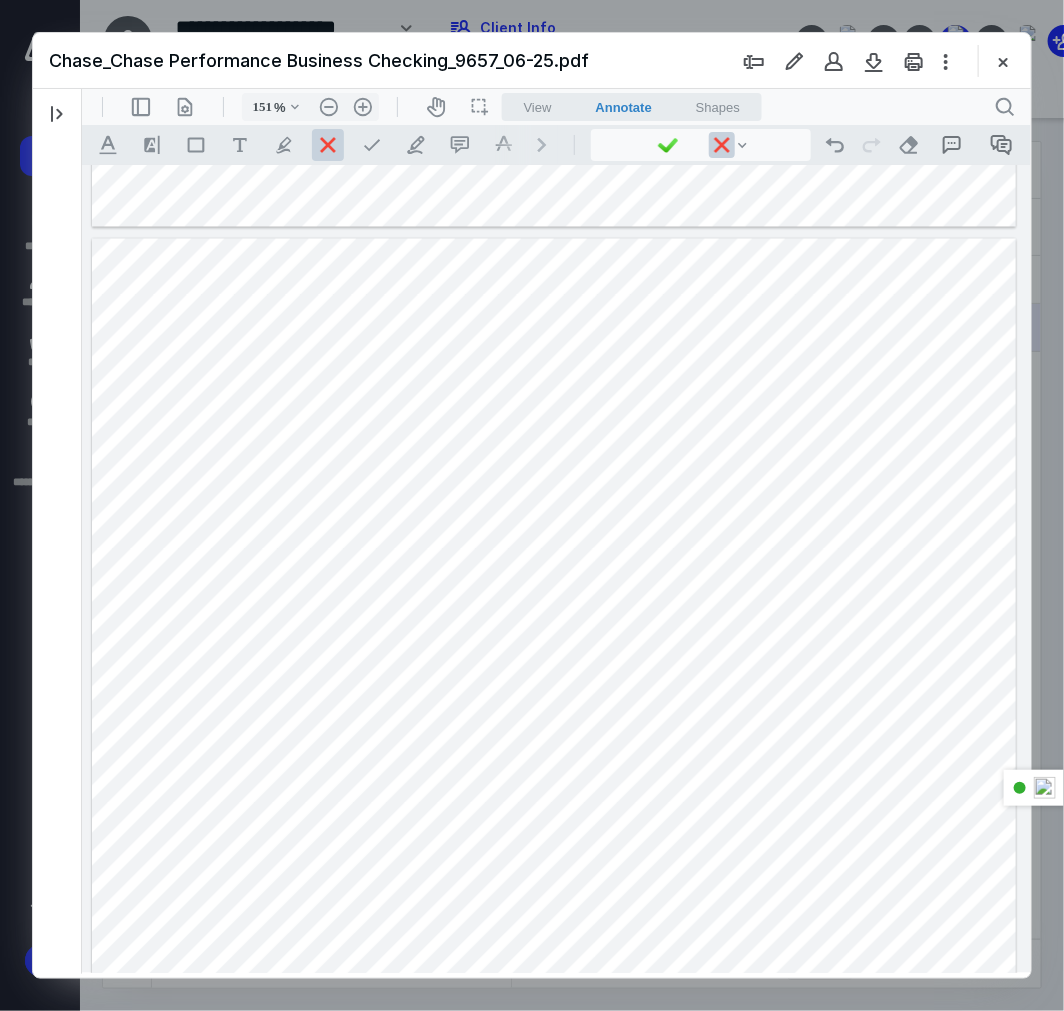 click at bounding box center (553, 836) 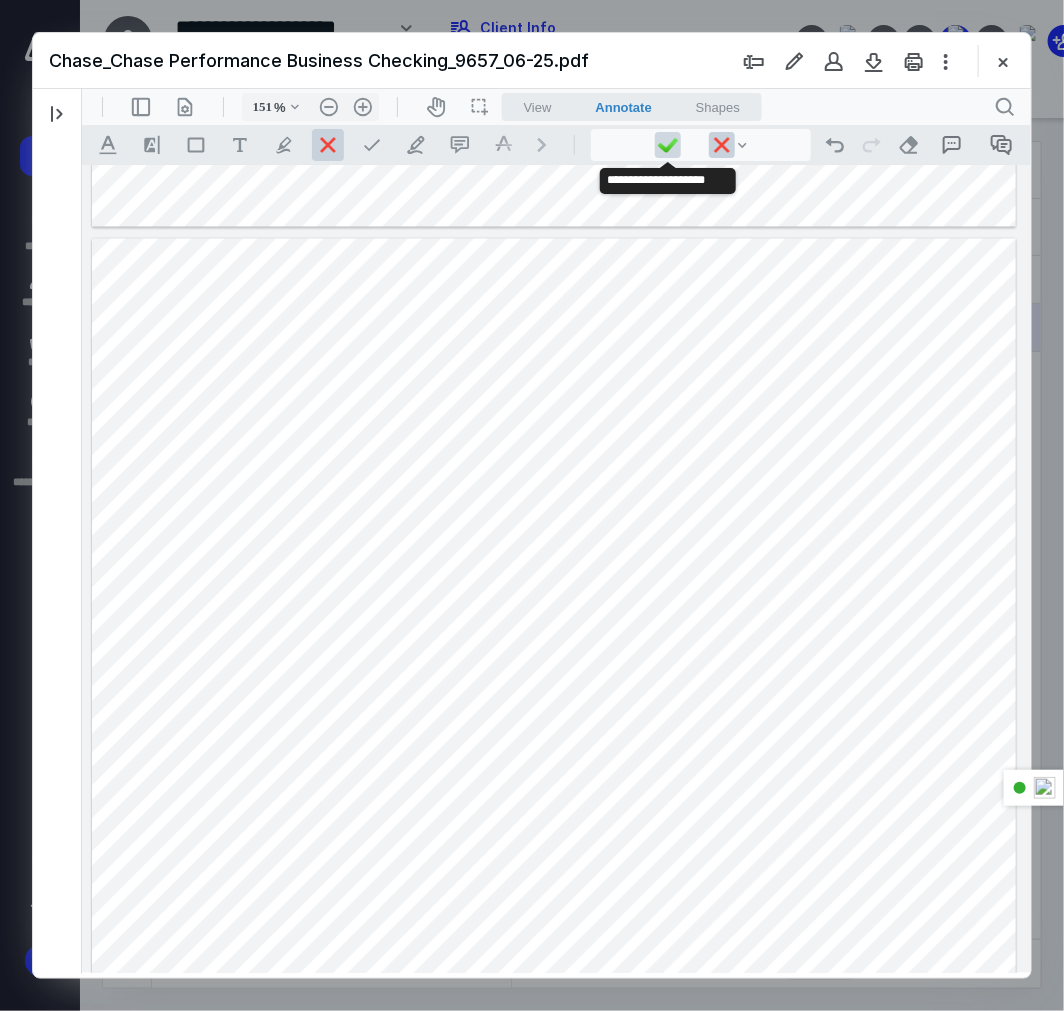 click at bounding box center [667, 144] 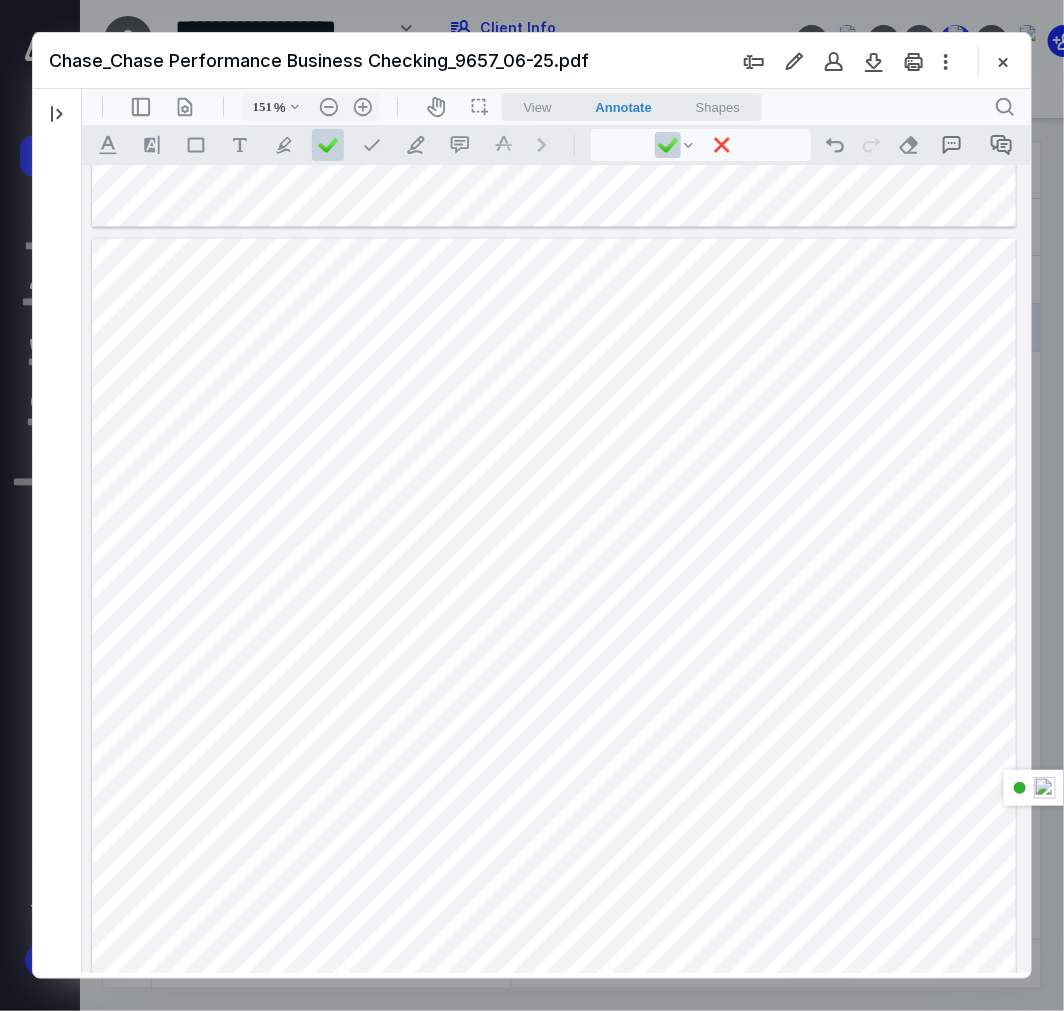 click at bounding box center (553, 836) 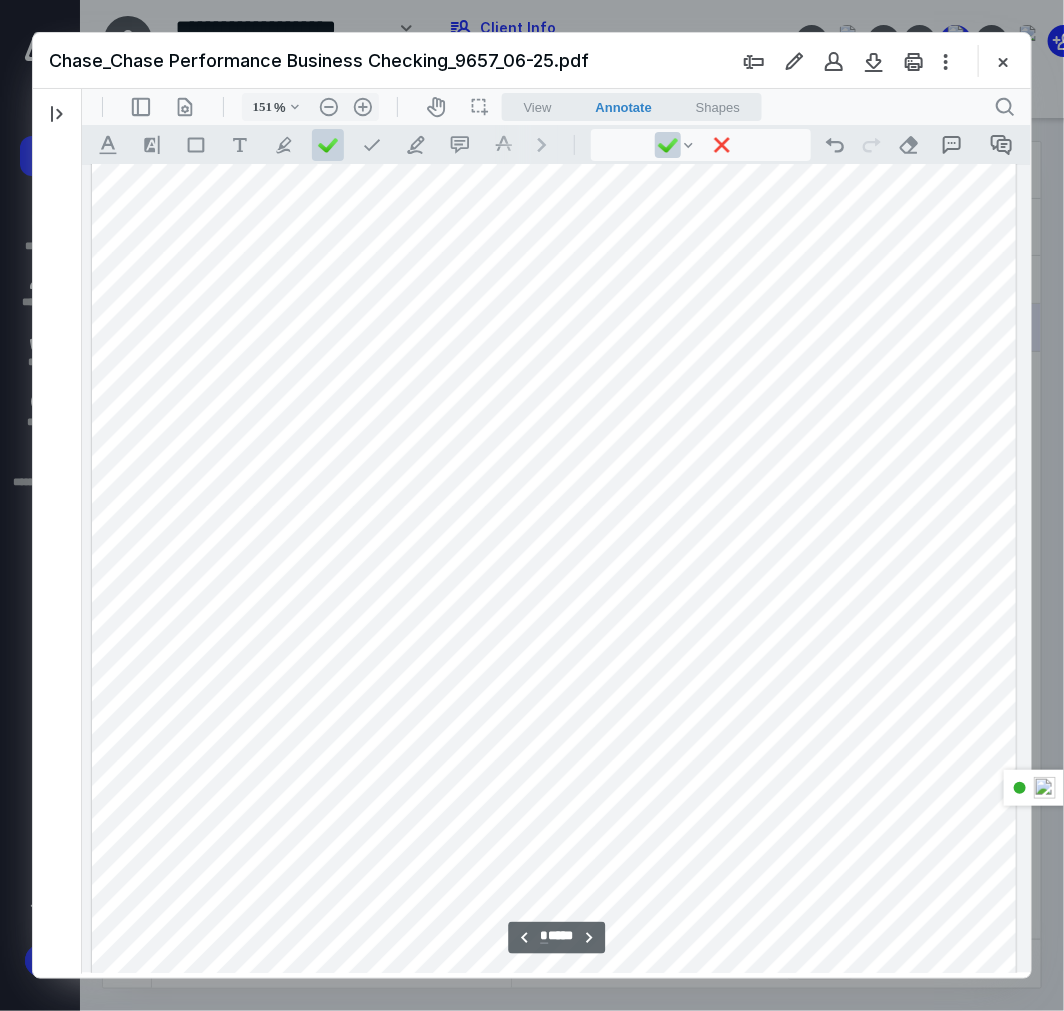 scroll, scrollTop: 6265, scrollLeft: 0, axis: vertical 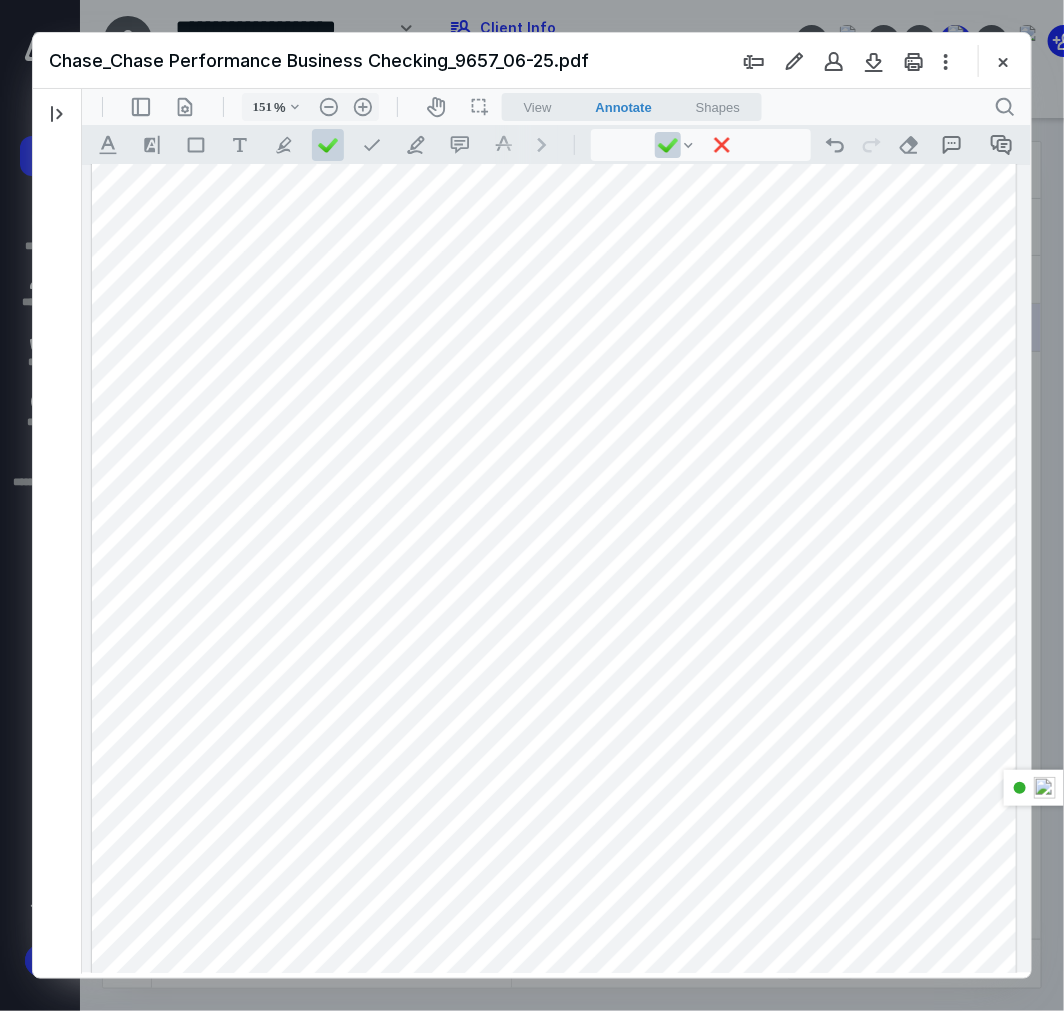 click at bounding box center (553, 538) 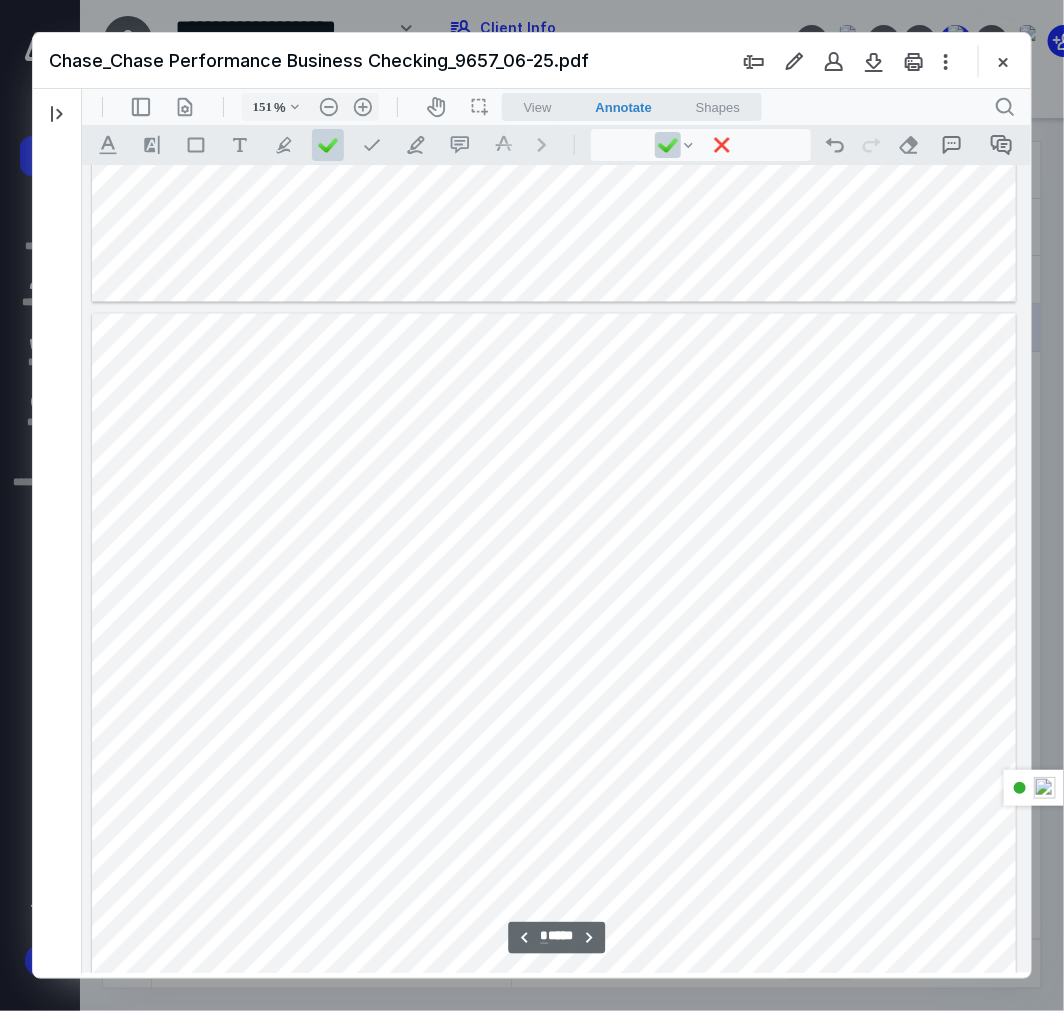 scroll, scrollTop: 5891, scrollLeft: 0, axis: vertical 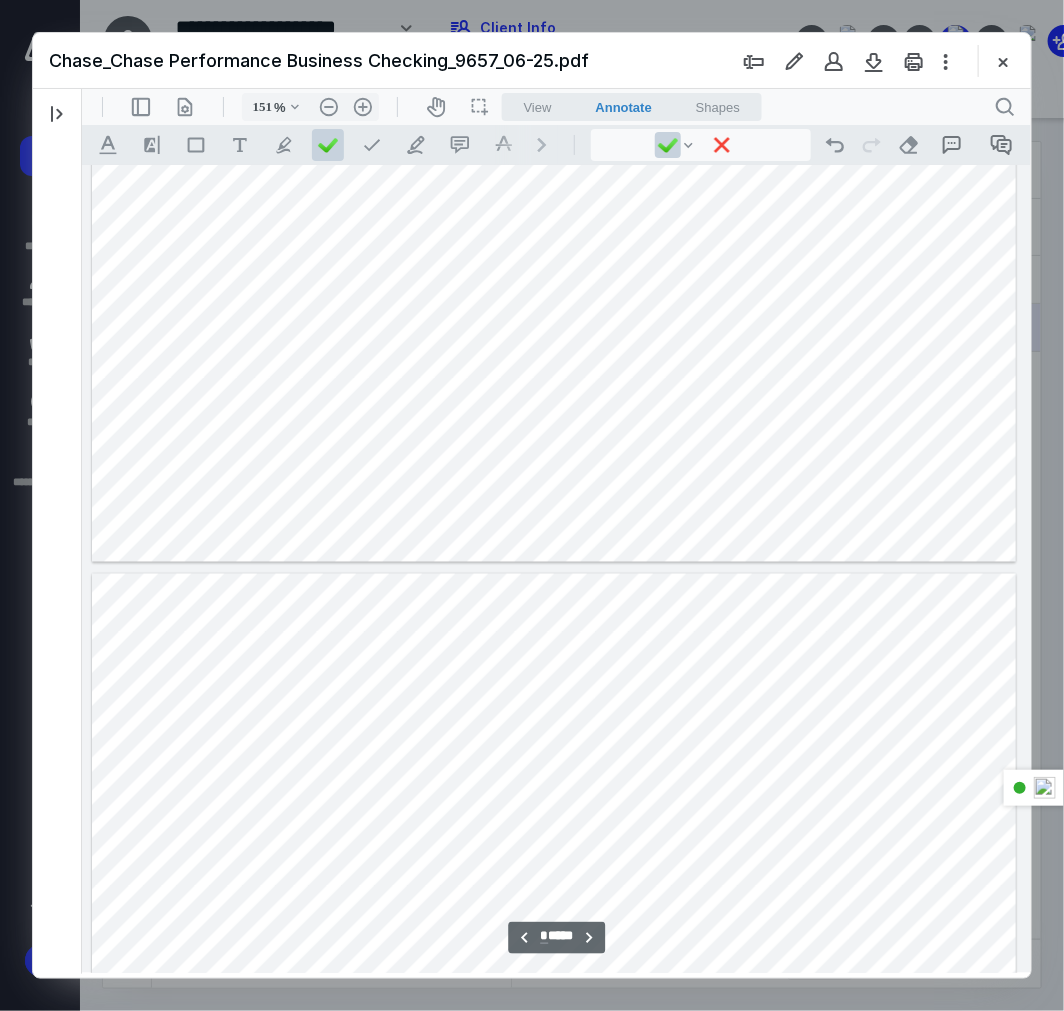 type on "*" 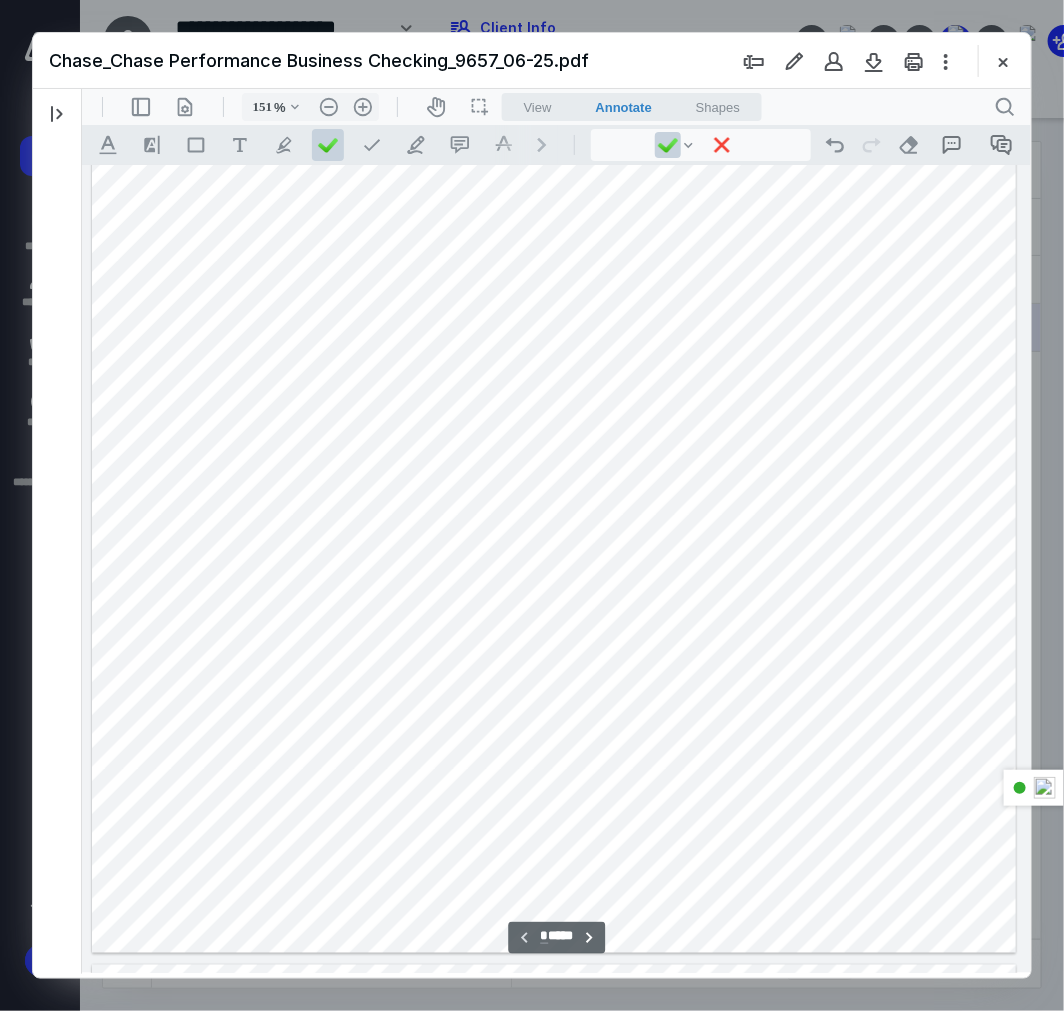 scroll, scrollTop: 0, scrollLeft: 0, axis: both 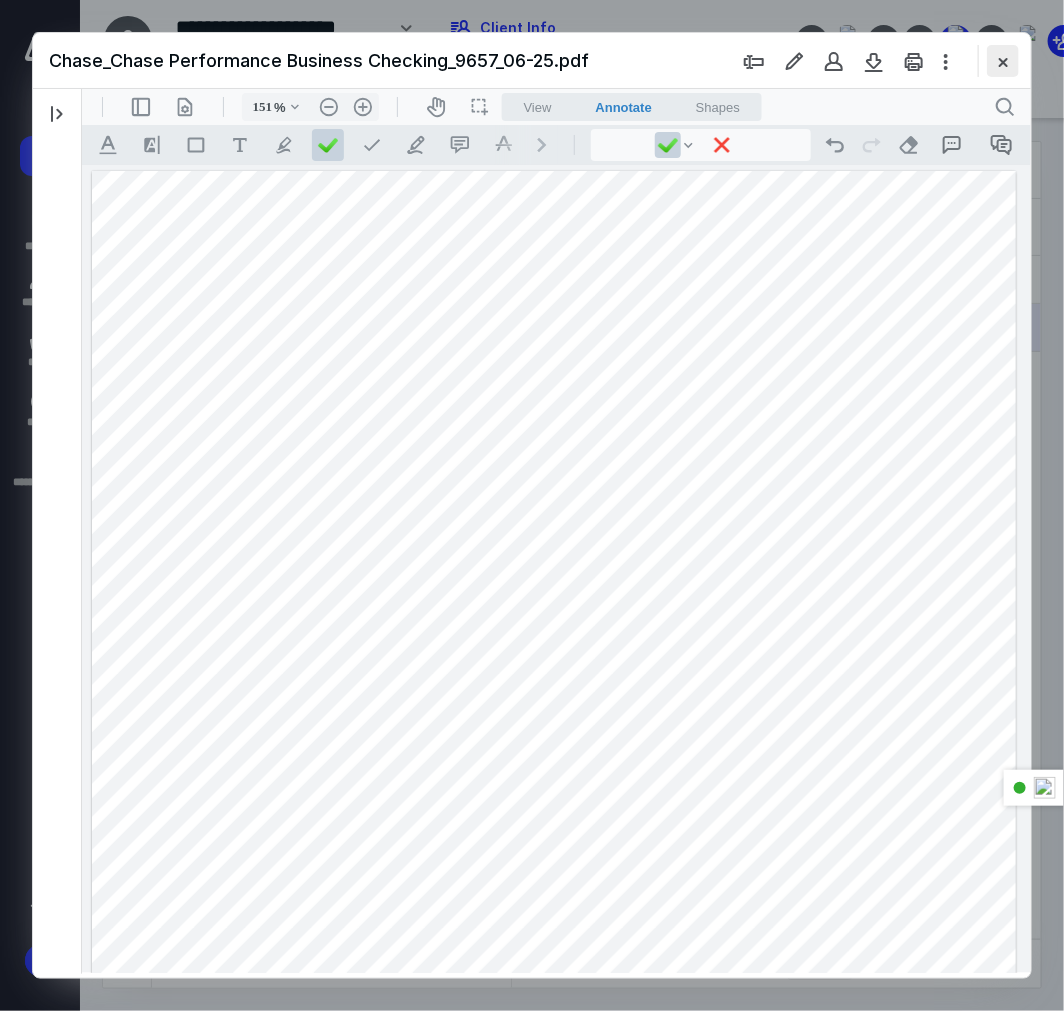 click at bounding box center (1003, 61) 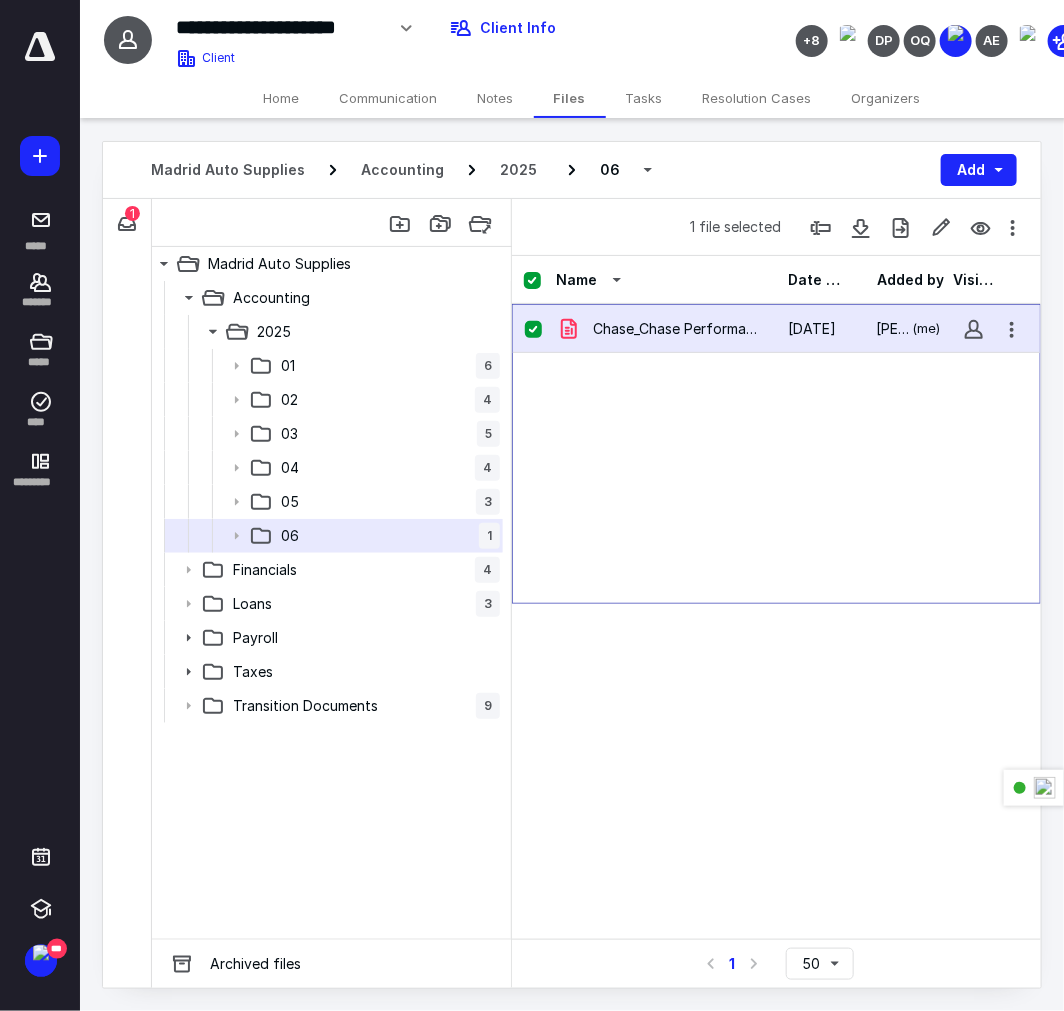checkbox on "false" 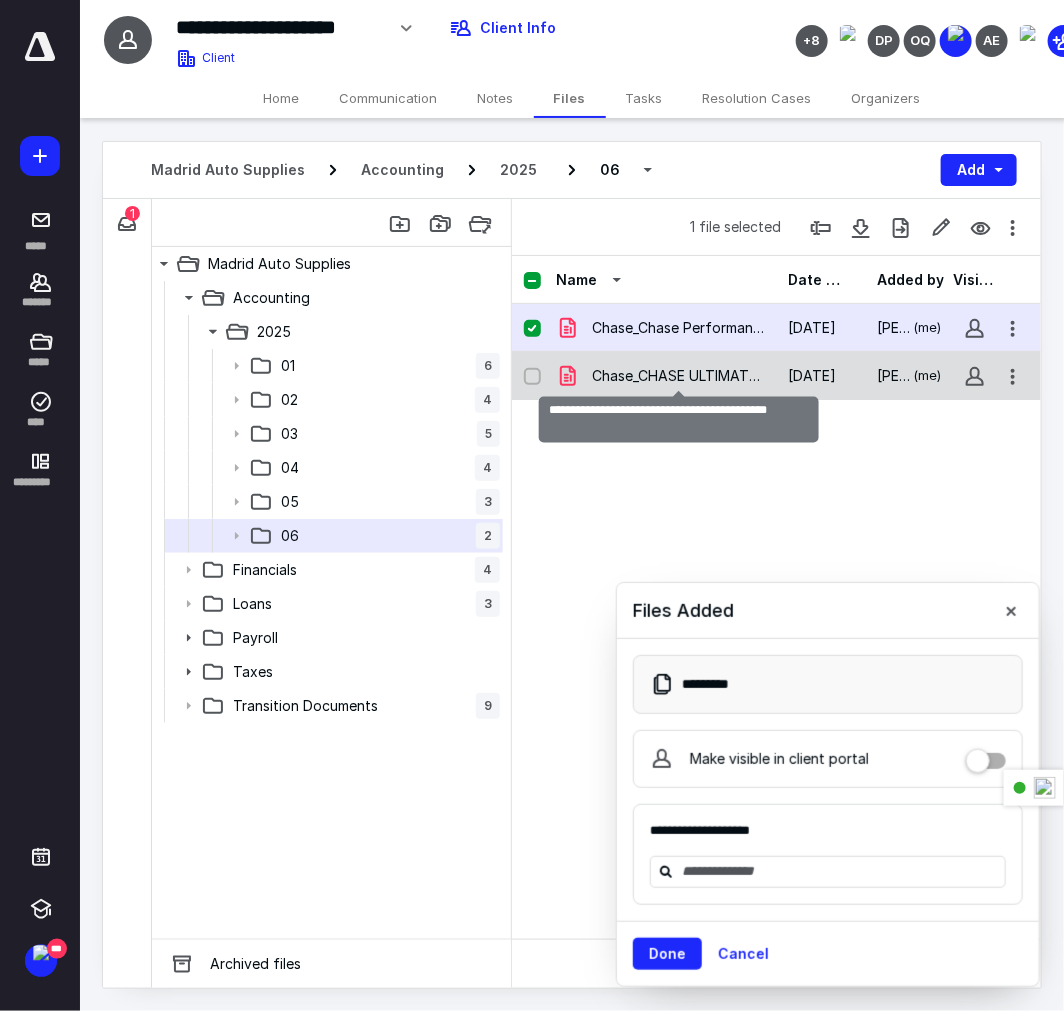 click on "Chase_CHASE ULTIMATE REWARDS®_4348_06-25.pdf" at bounding box center [678, 376] 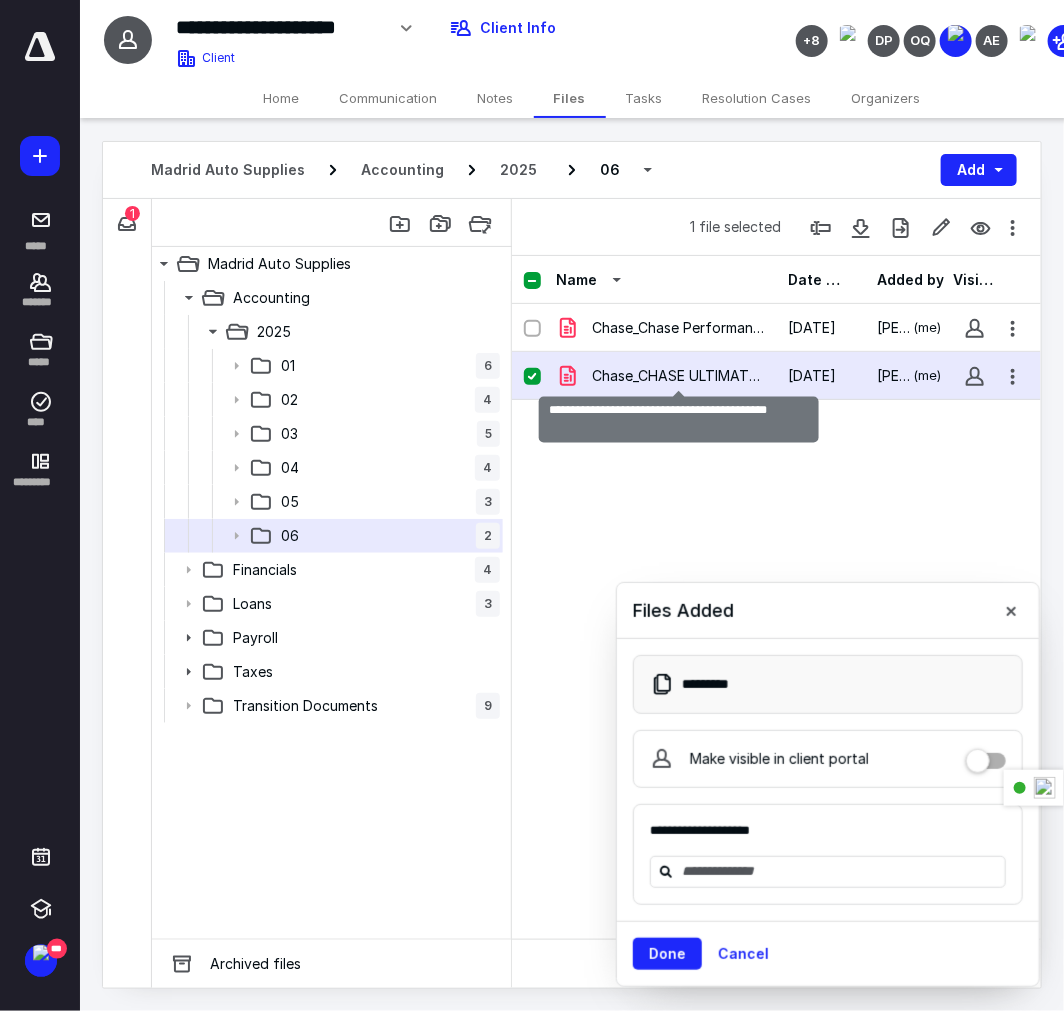 click on "Chase_CHASE ULTIMATE REWARDS®_4348_06-25.pdf" at bounding box center [678, 376] 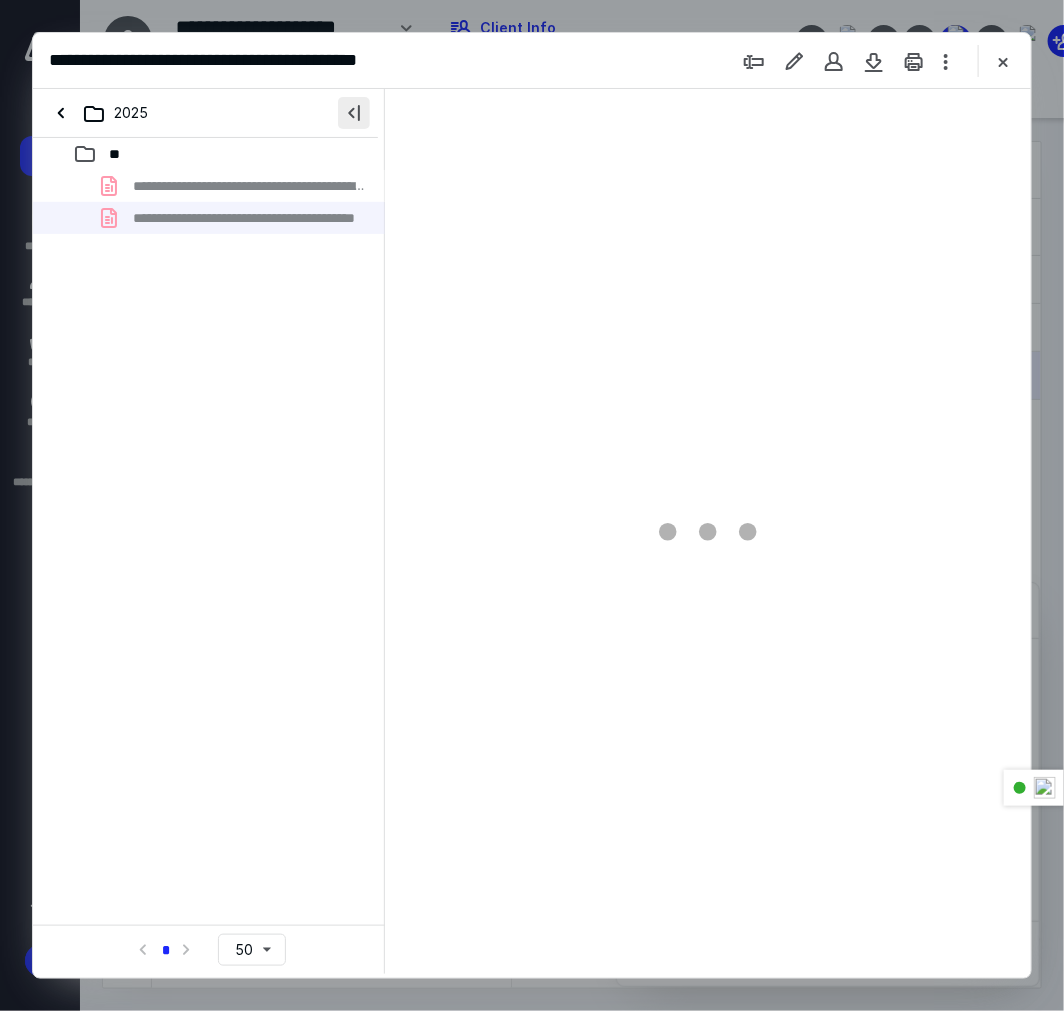 scroll, scrollTop: 0, scrollLeft: 0, axis: both 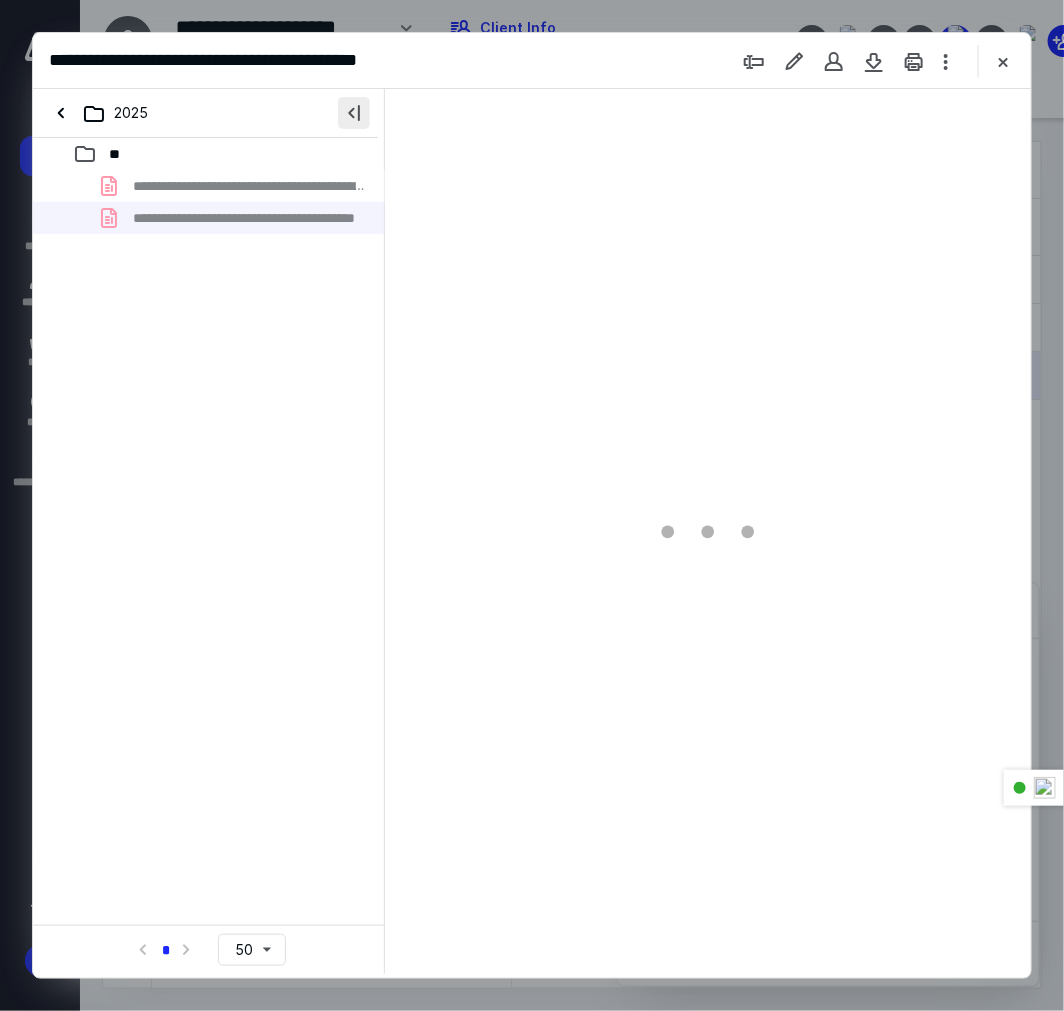 click at bounding box center (354, 113) 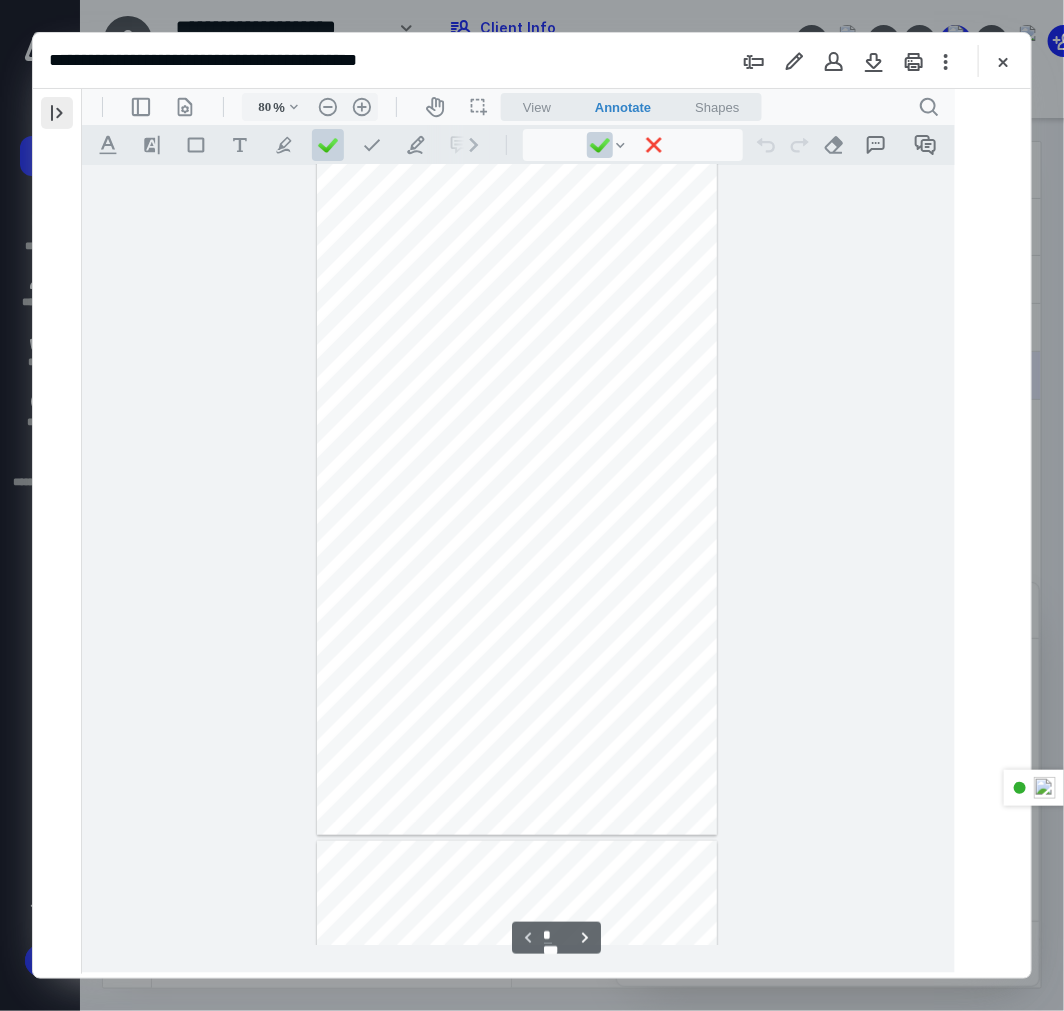 scroll, scrollTop: 78, scrollLeft: 0, axis: vertical 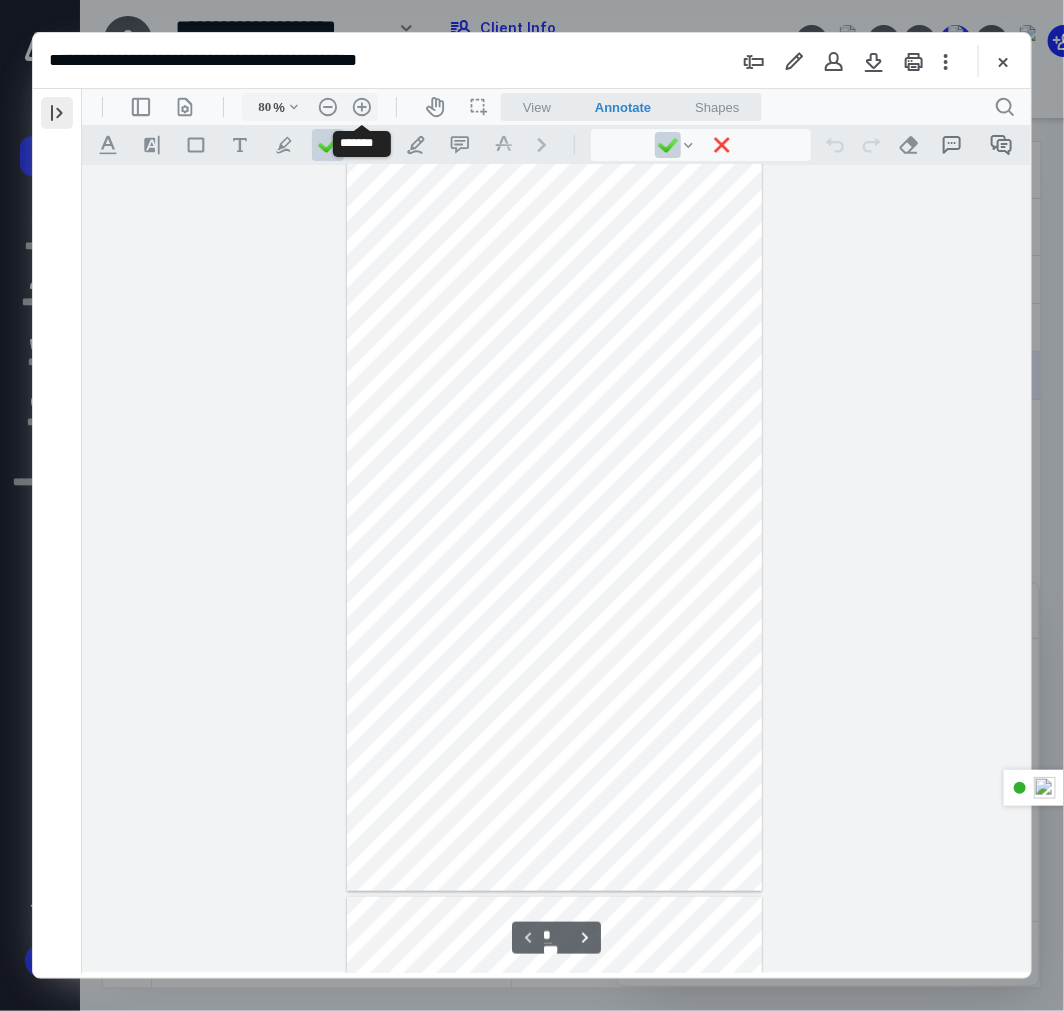 click on ".cls-1{fill:#abb0c4;} icon - header - zoom - in - line" at bounding box center [361, 106] 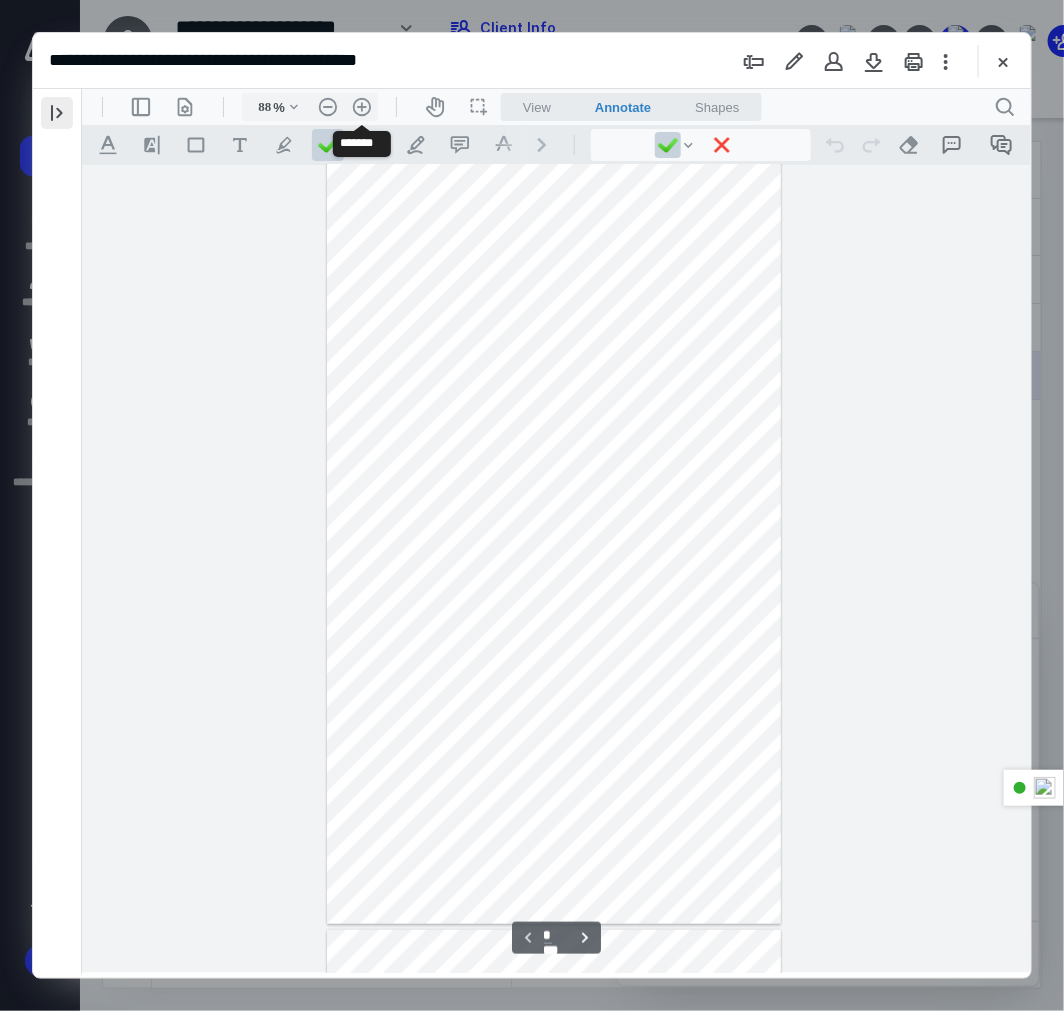 click on ".cls-1{fill:#abb0c4;} icon - header - zoom - in - line" at bounding box center [361, 106] 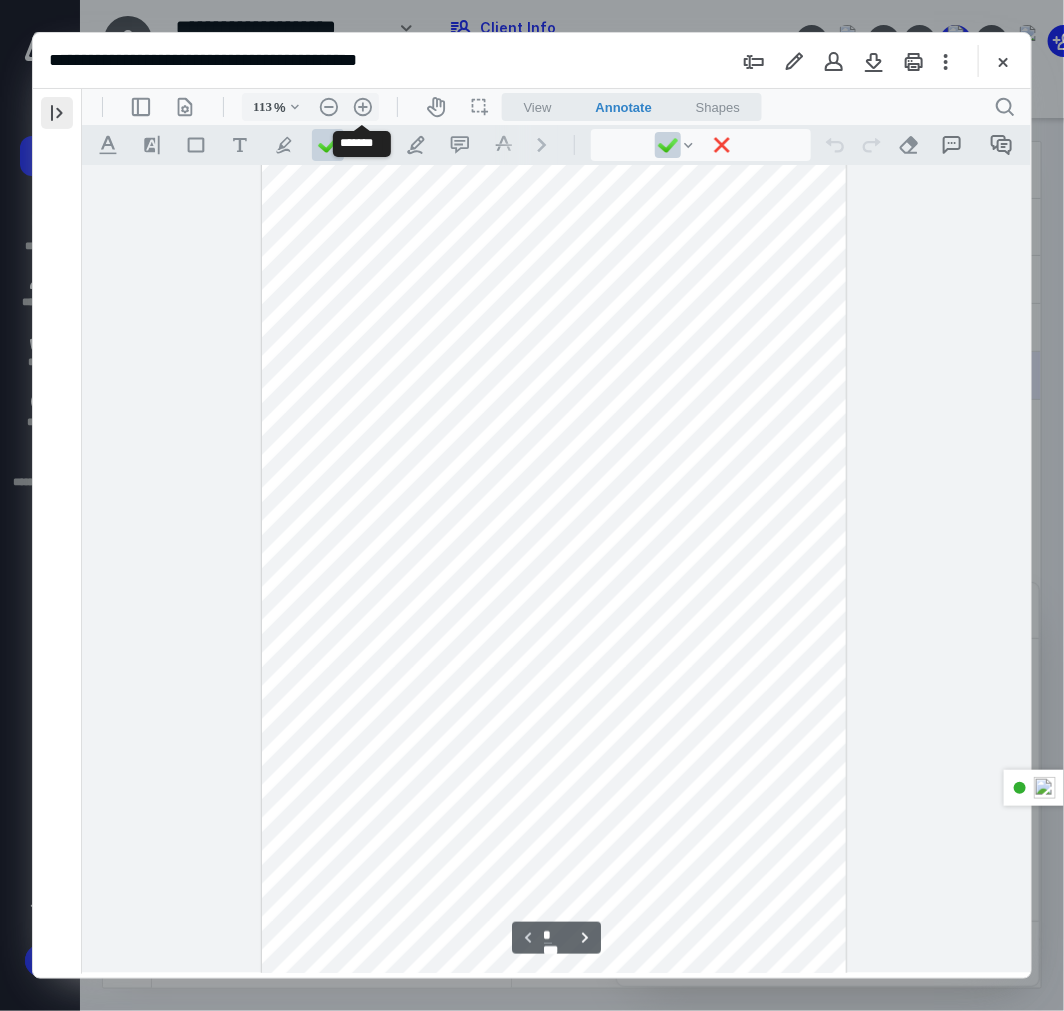 click on ".cls-1{fill:#abb0c4;} icon - header - zoom - in - line" at bounding box center (362, 106) 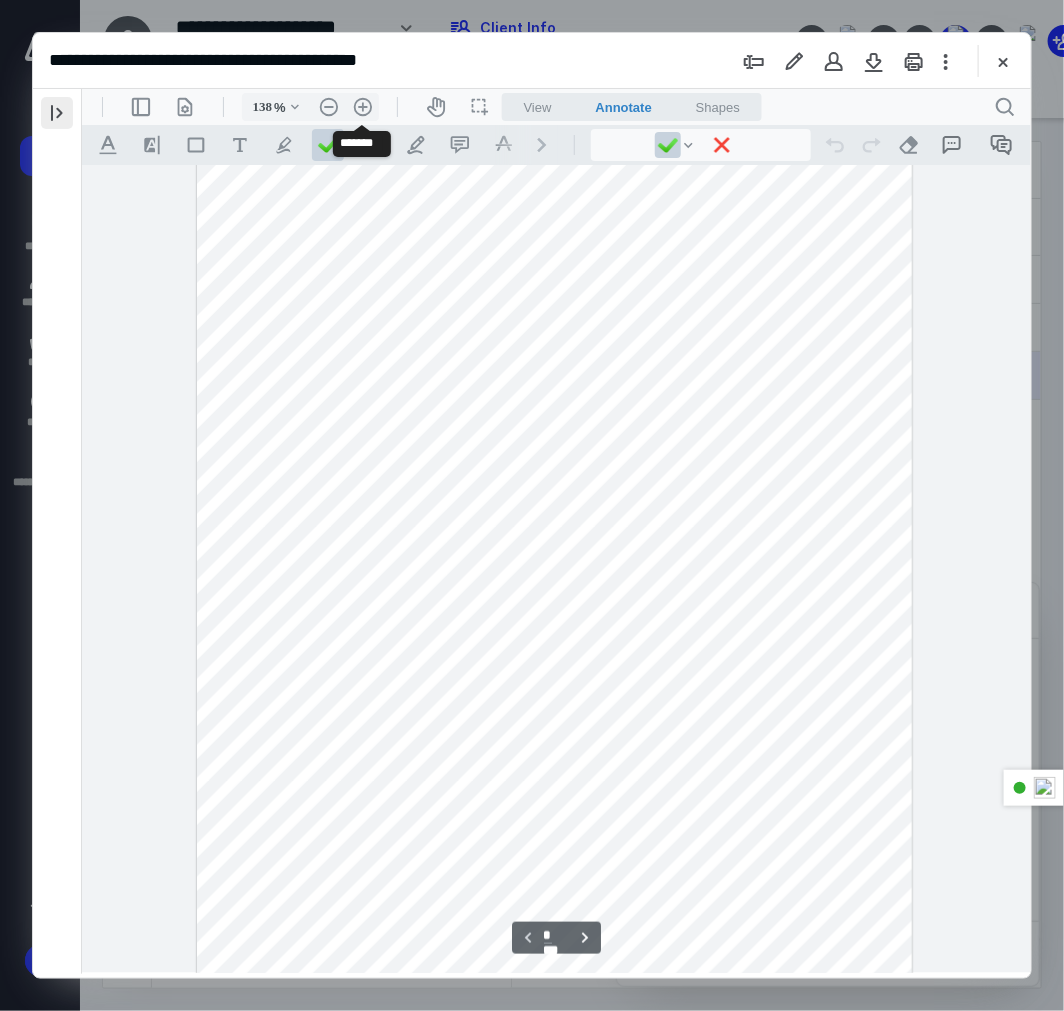 click on ".cls-1{fill:#abb0c4;} icon - header - zoom - in - line" at bounding box center [362, 106] 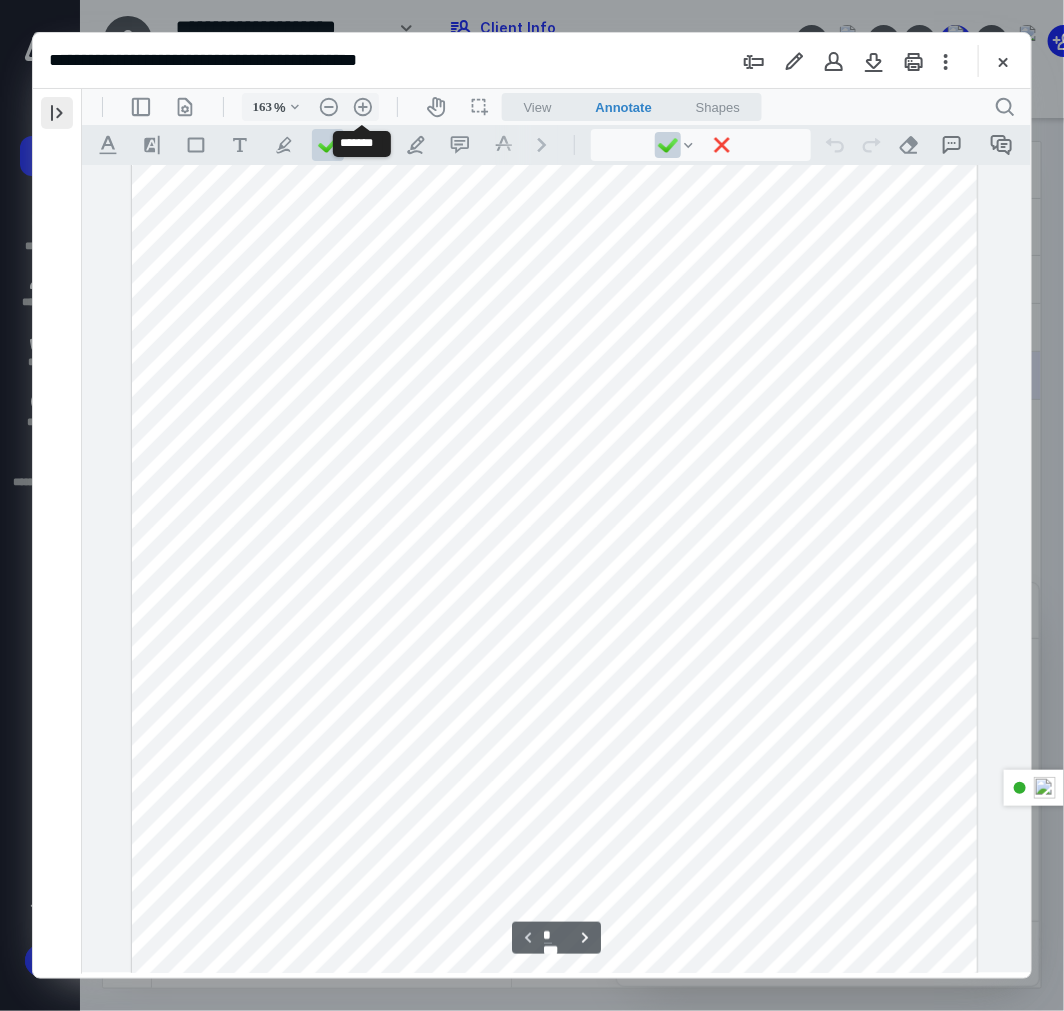 scroll, scrollTop: 541, scrollLeft: 0, axis: vertical 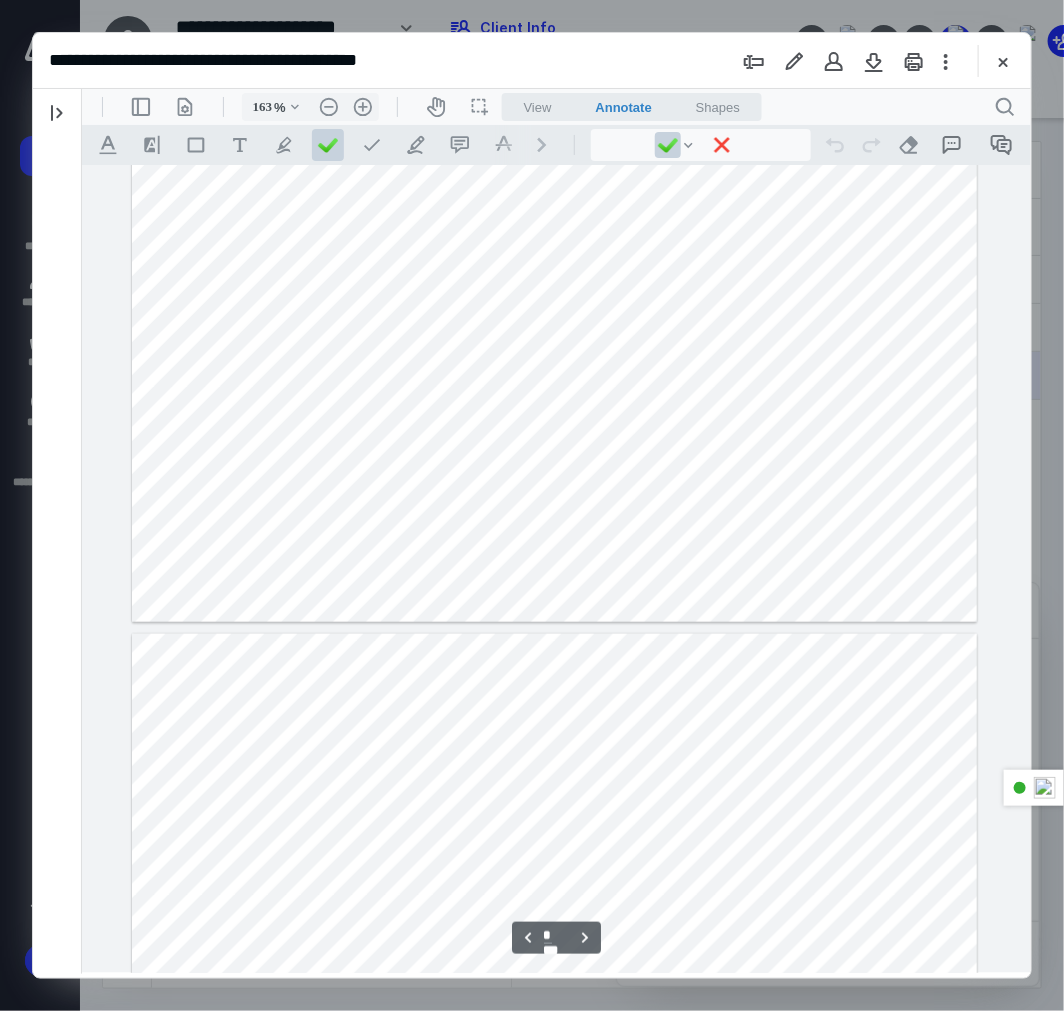 type on "*" 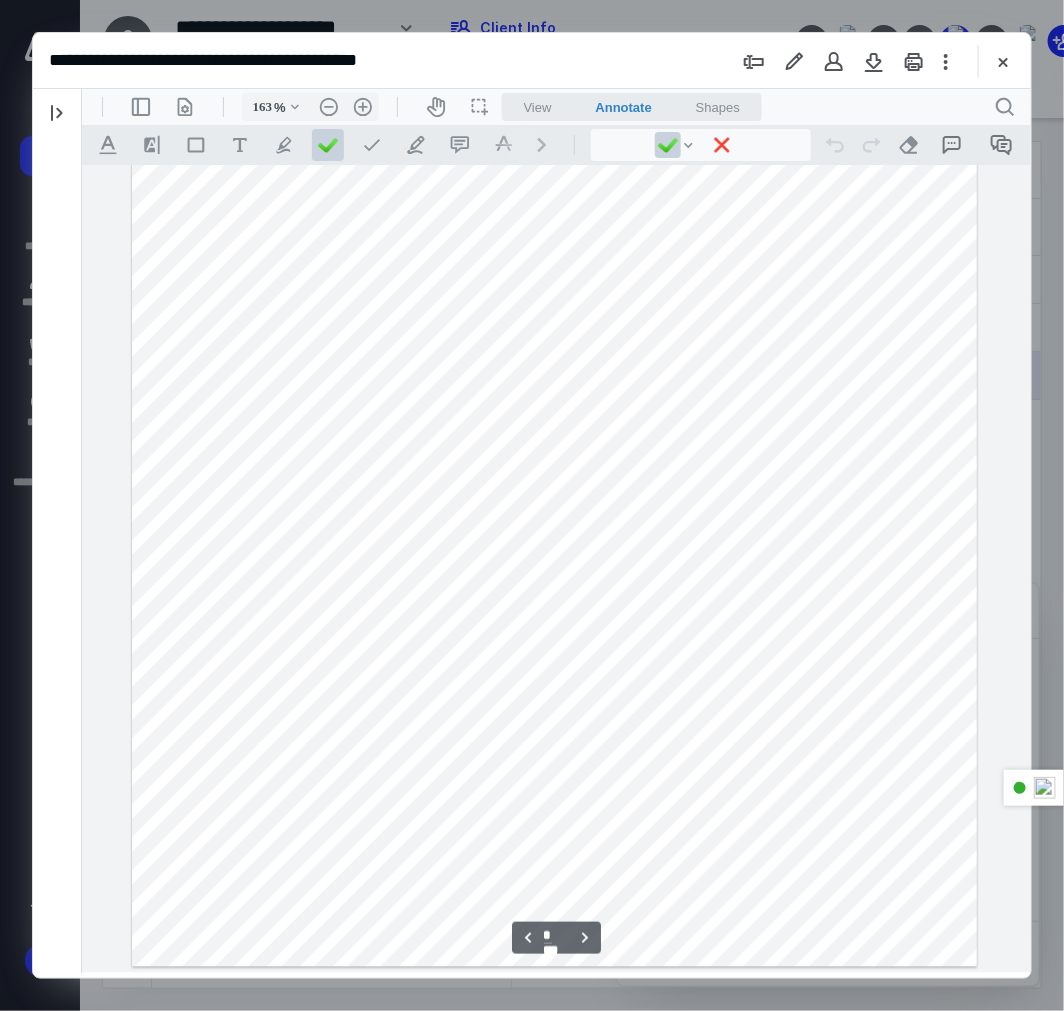 scroll, scrollTop: 3243, scrollLeft: 0, axis: vertical 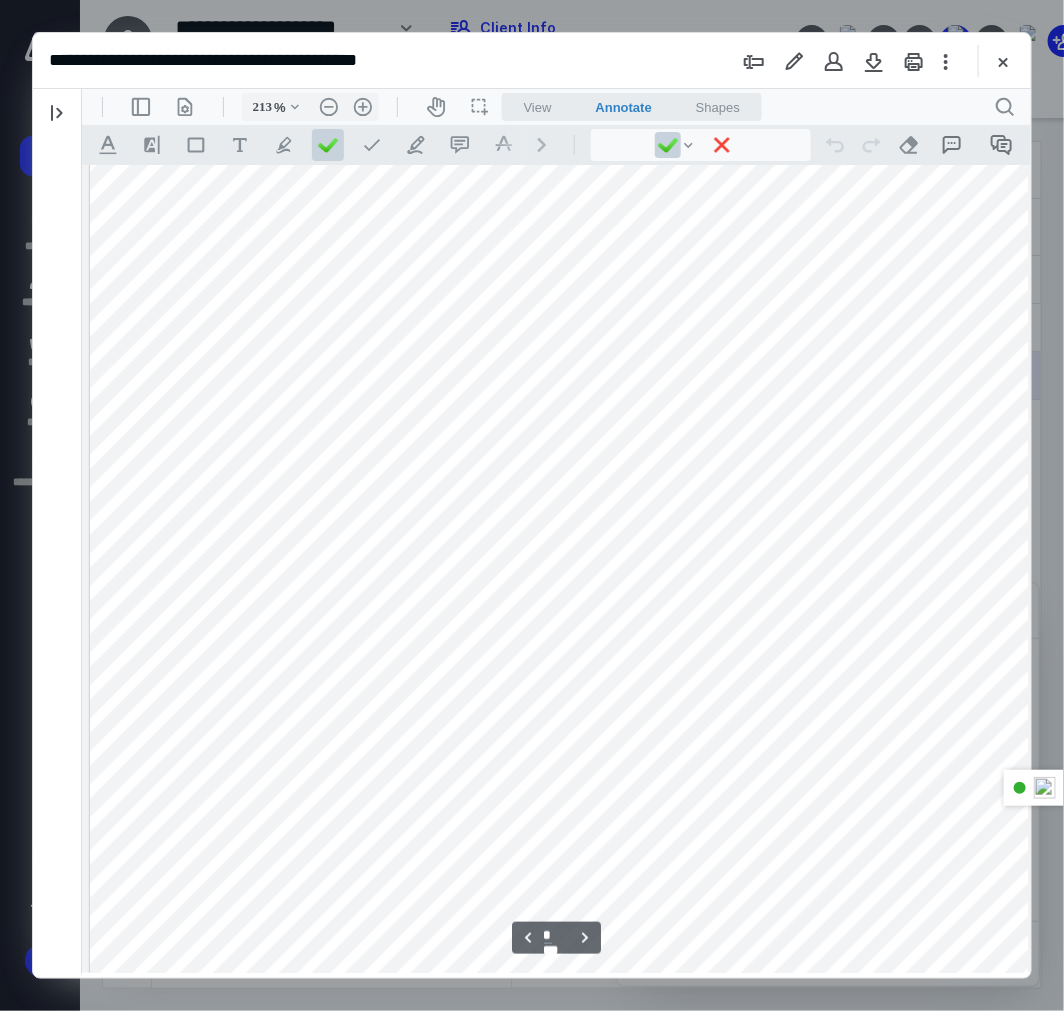 type on "263" 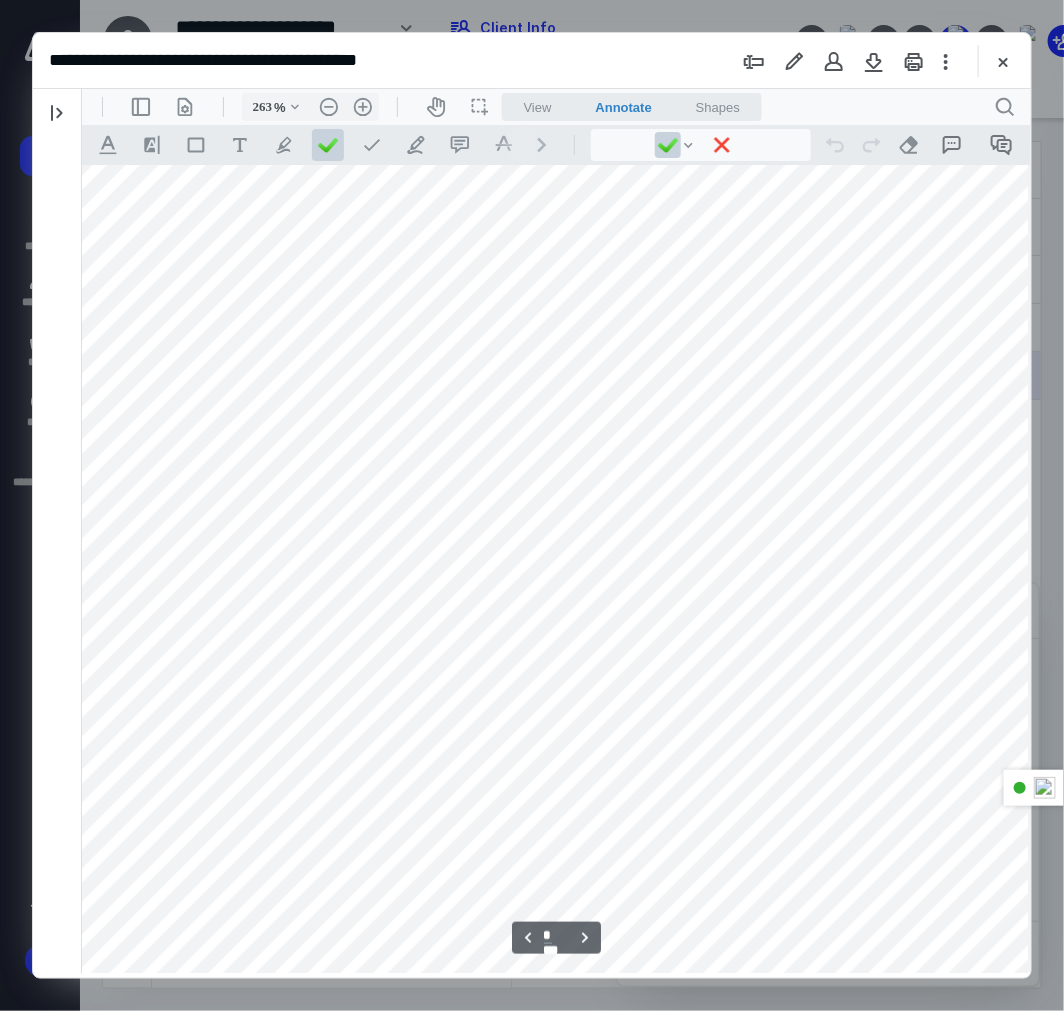 scroll, scrollTop: 5430, scrollLeft: 447, axis: both 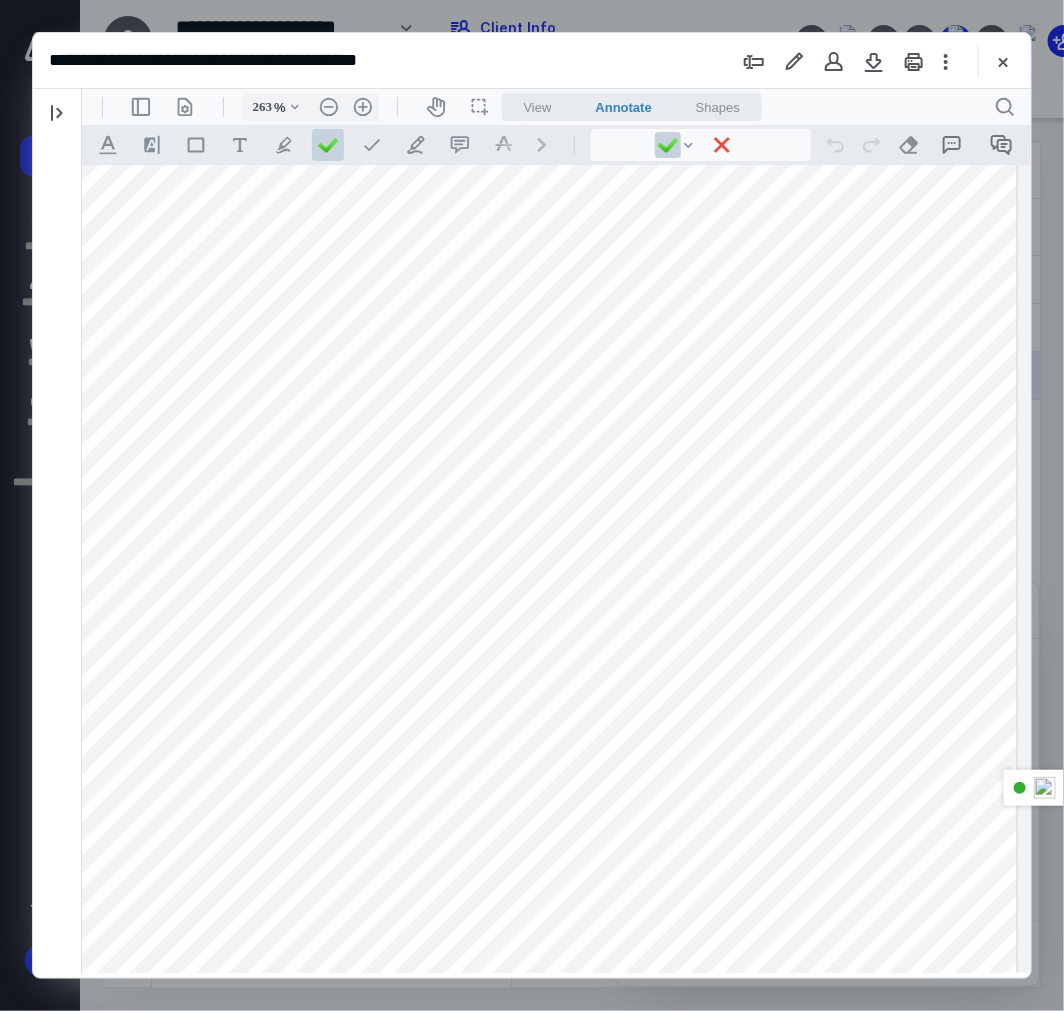 click at bounding box center (333, 1386) 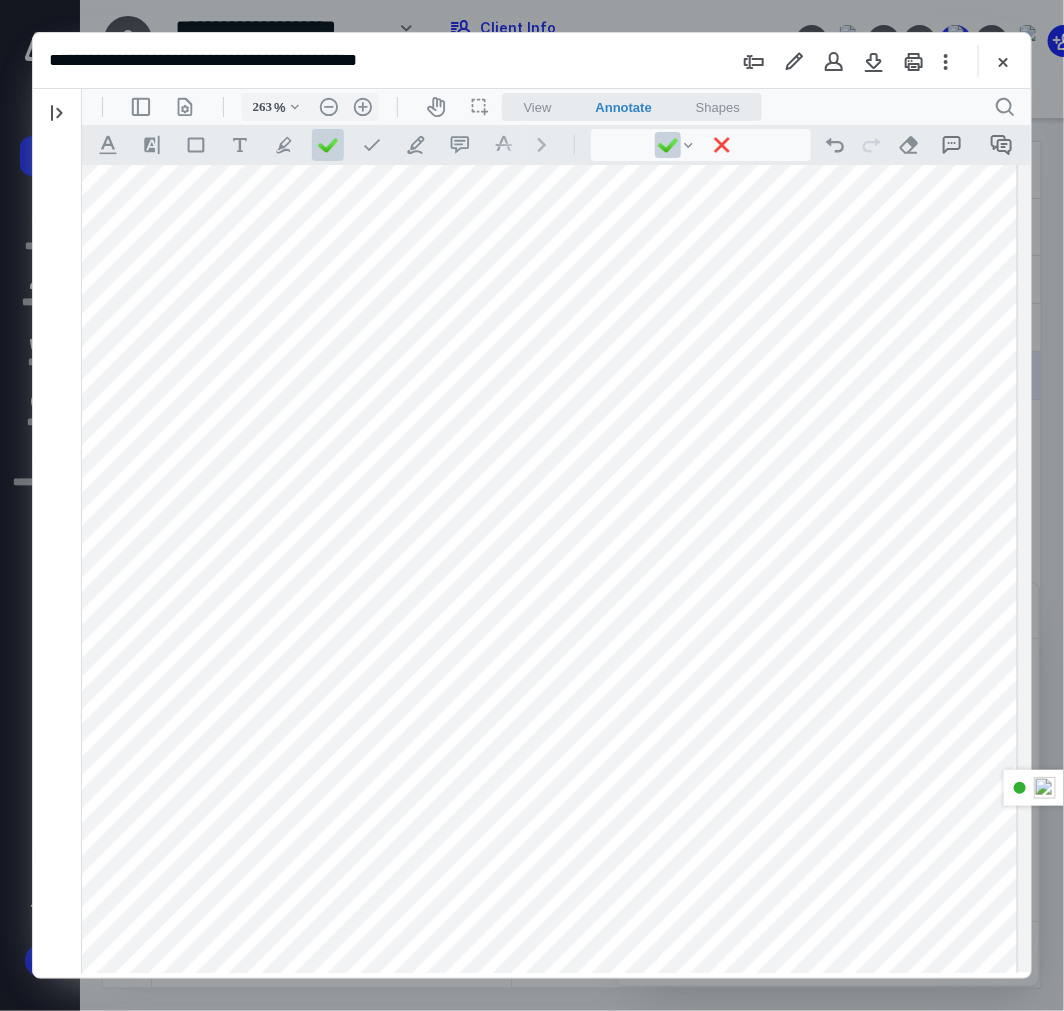 click at bounding box center [333, 1386] 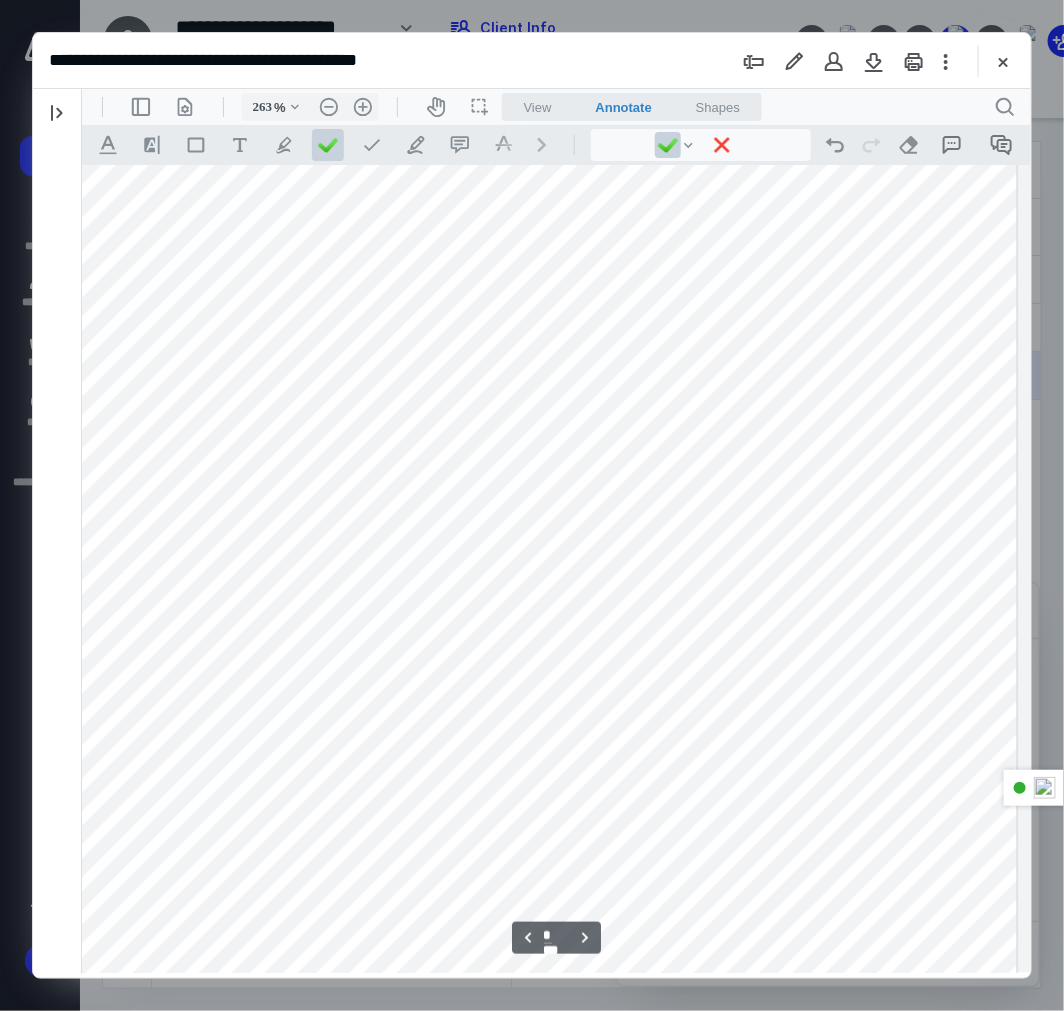 scroll, scrollTop: 5692, scrollLeft: 447, axis: both 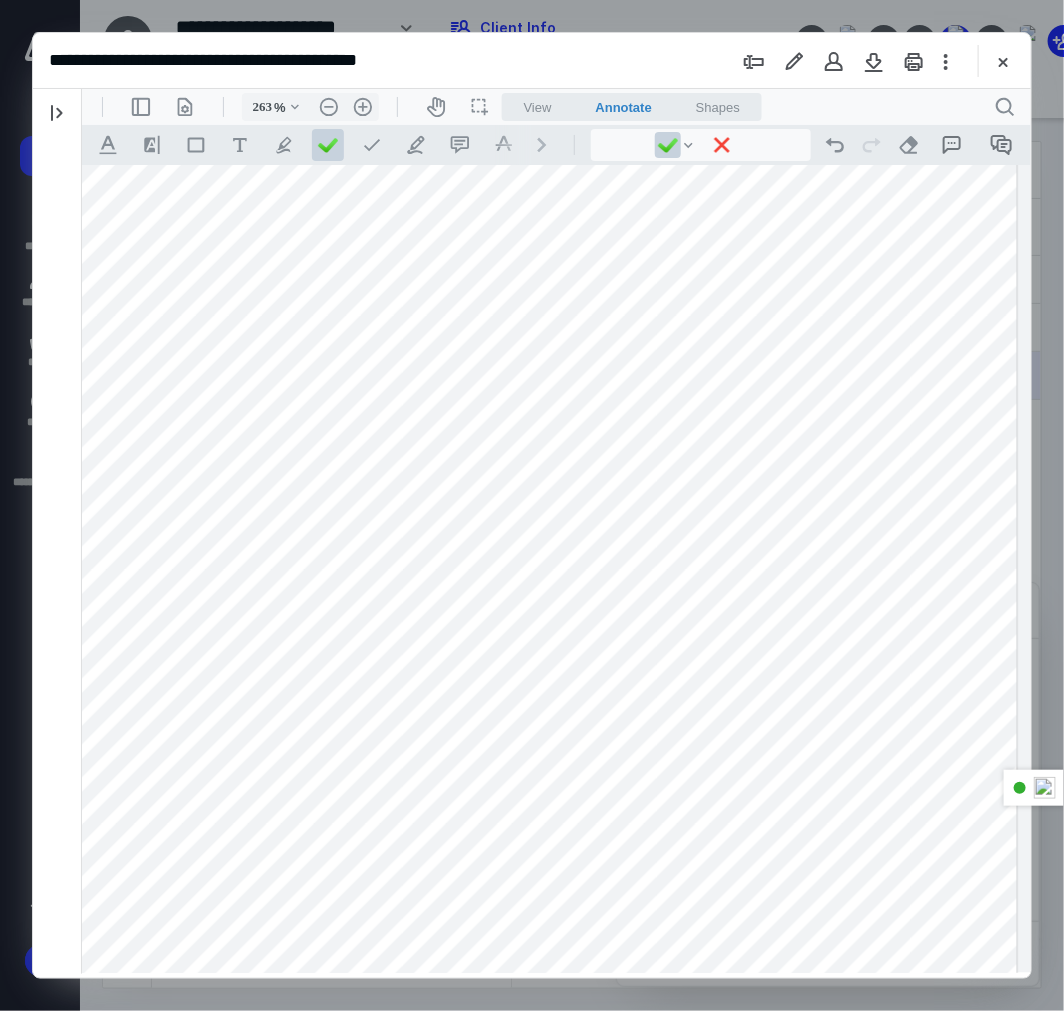click at bounding box center (333, 1124) 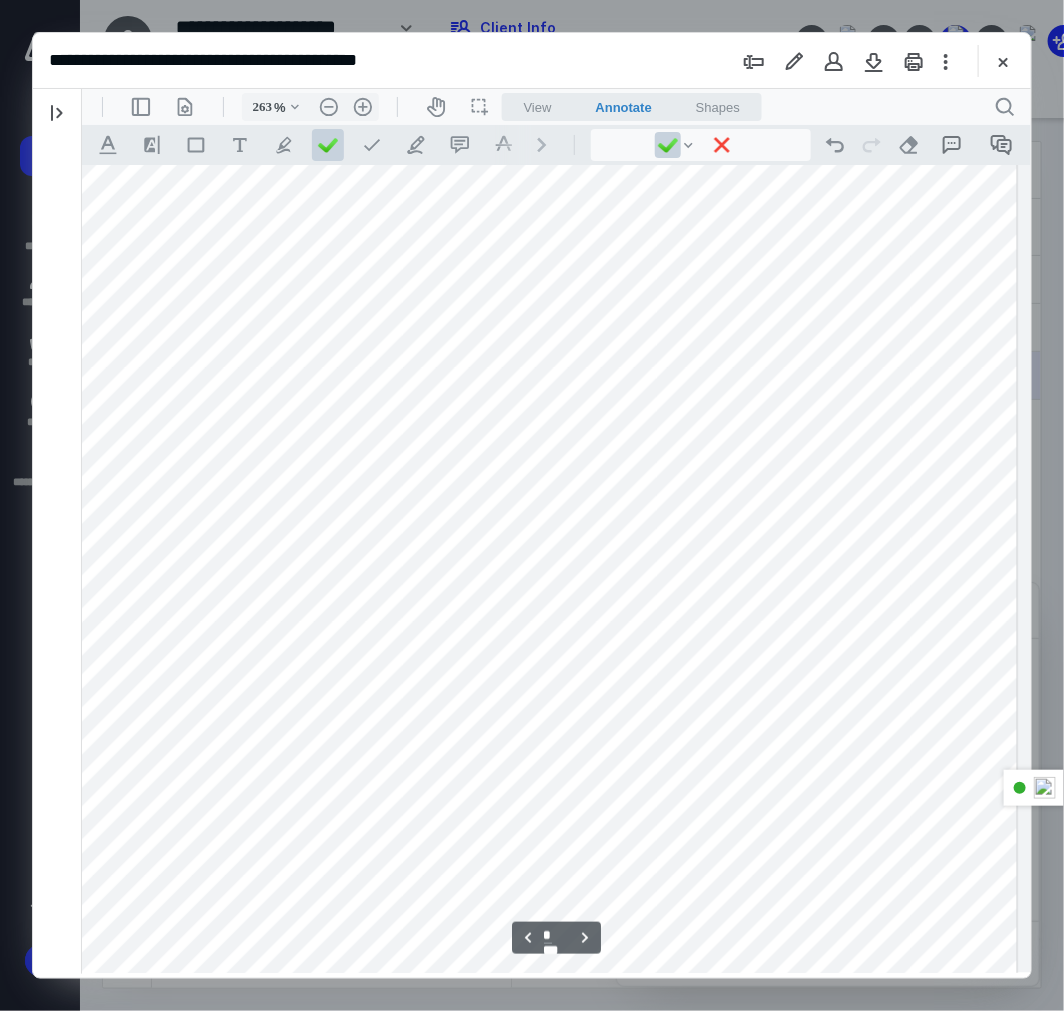 scroll, scrollTop: 5895, scrollLeft: 447, axis: both 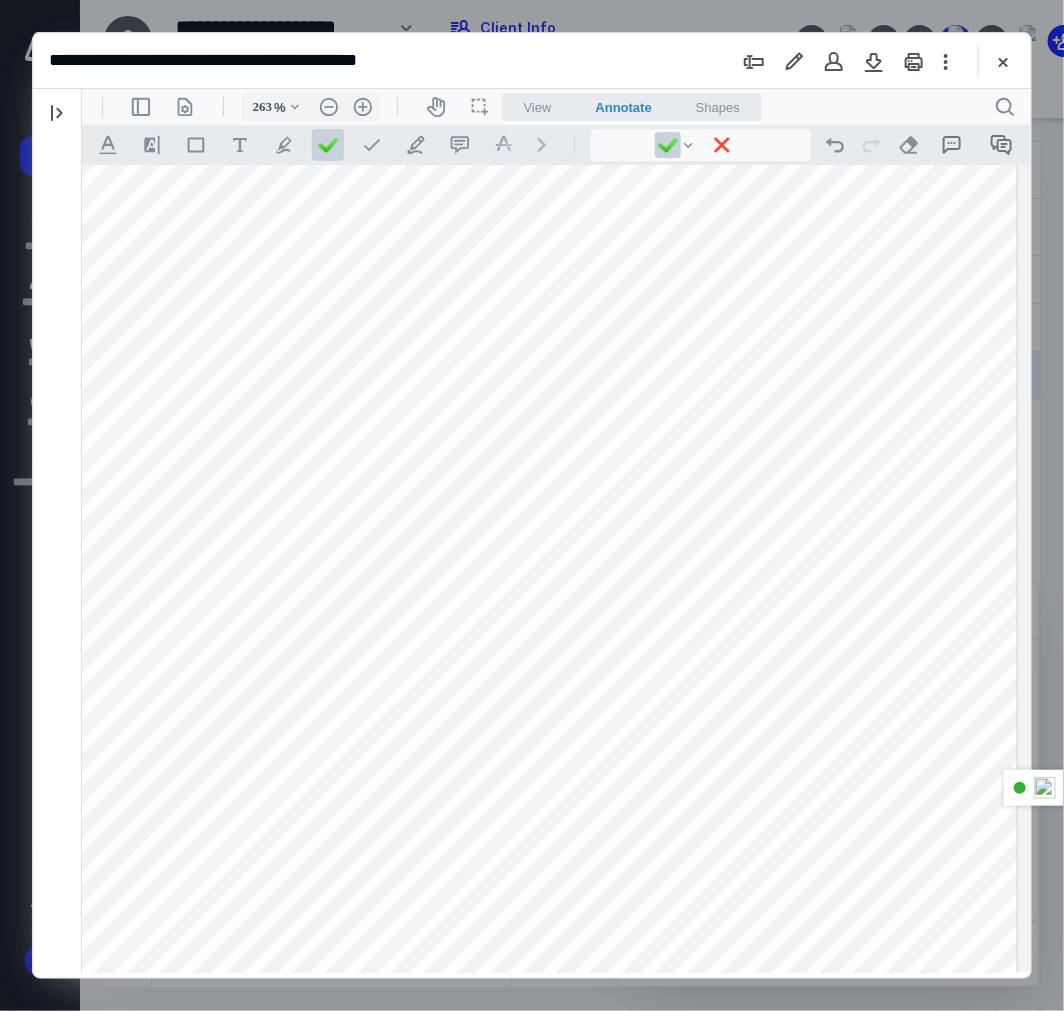 drag, startPoint x: 929, startPoint y: 463, endPoint x: 1648, endPoint y: 772, distance: 782.58673 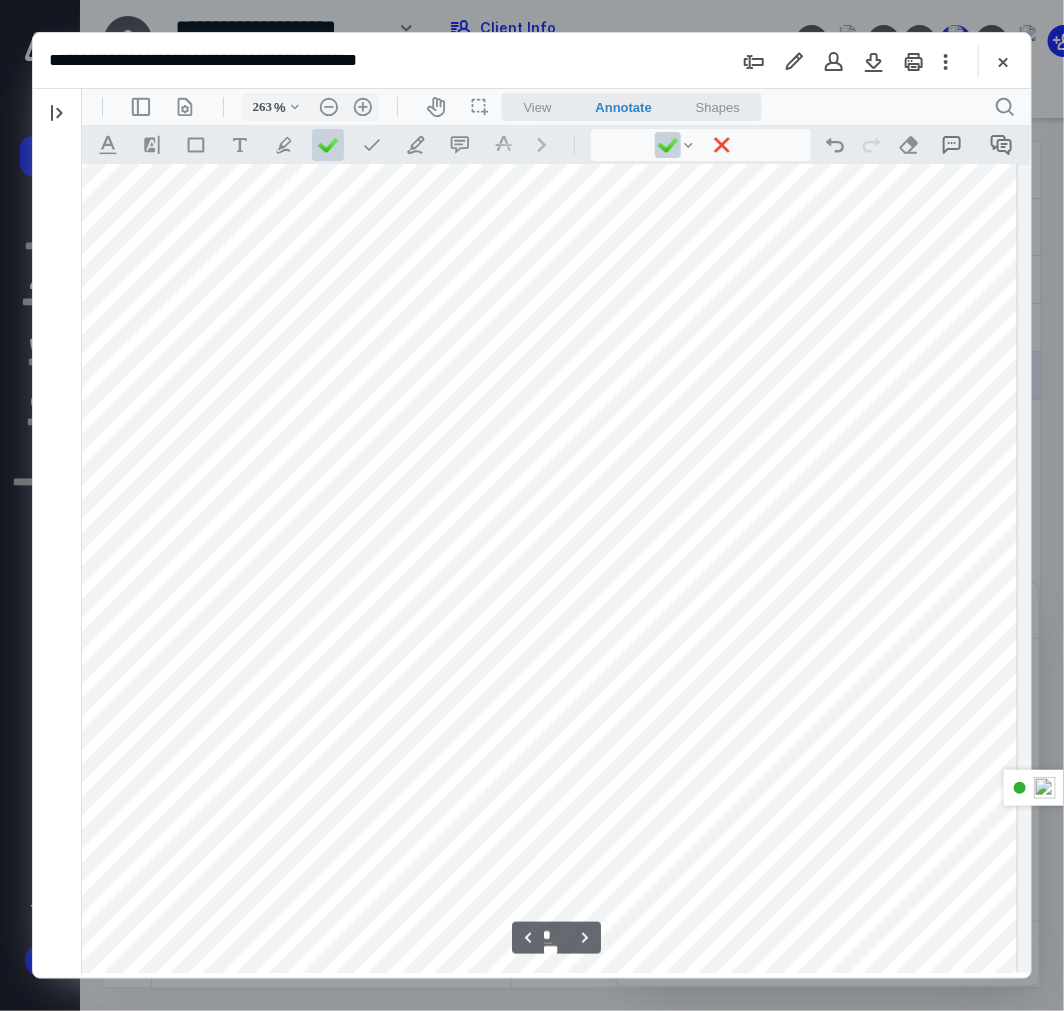 scroll, scrollTop: 6701, scrollLeft: 447, axis: both 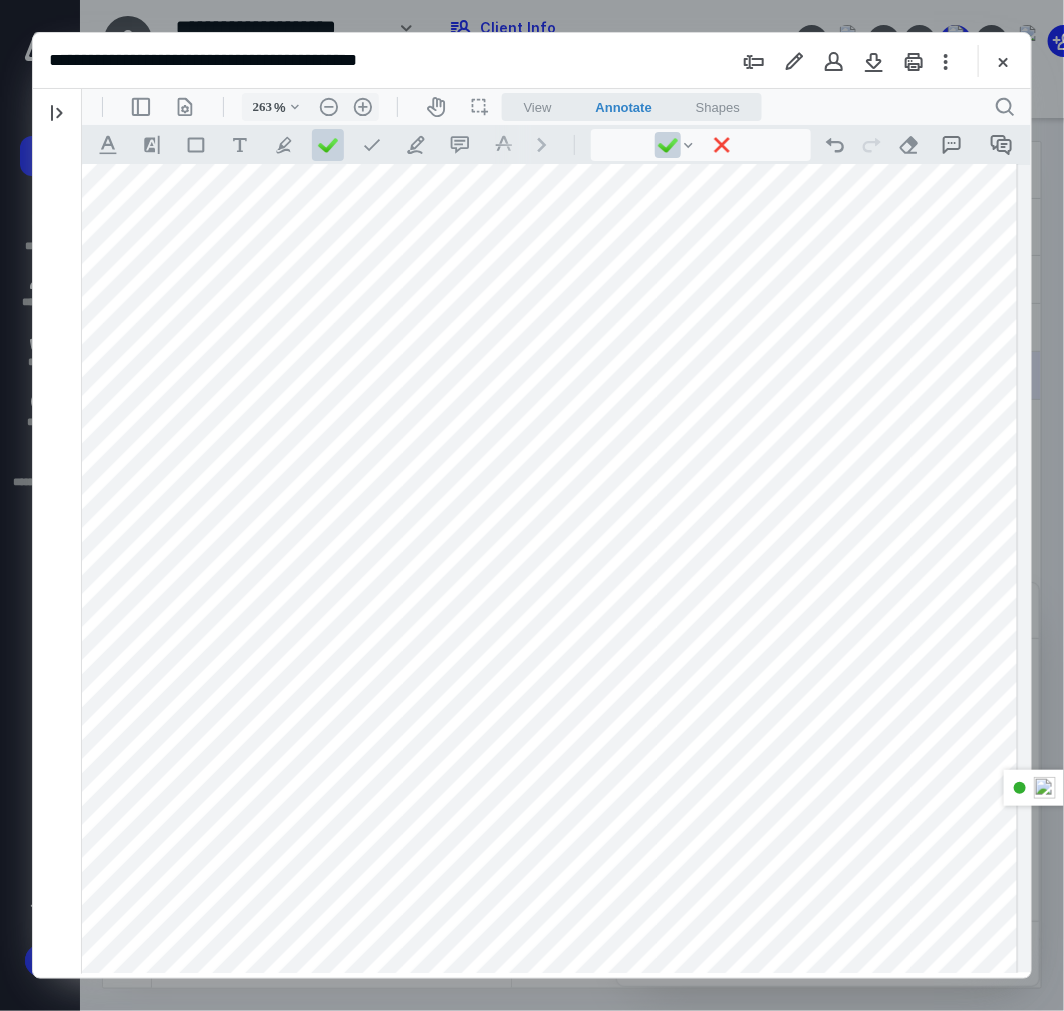 click at bounding box center (333, 115) 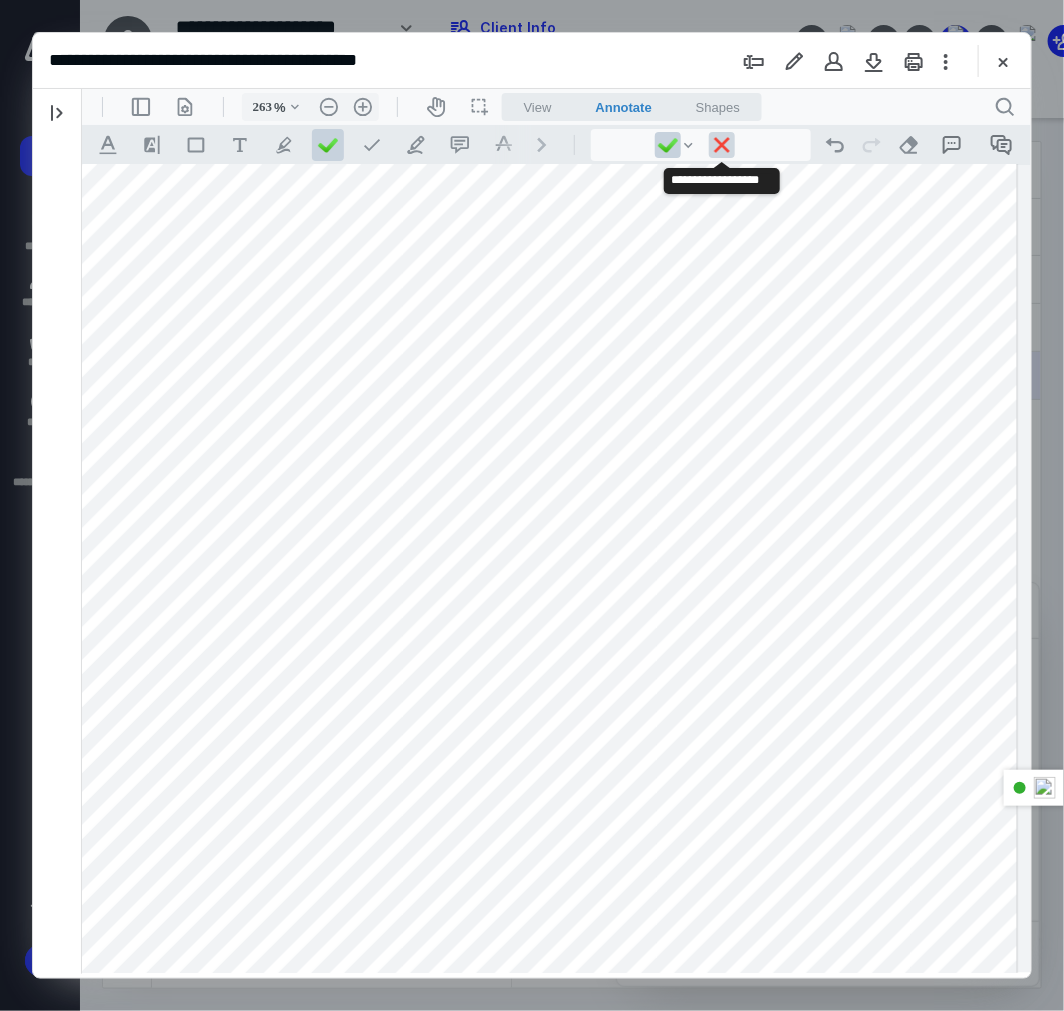 click at bounding box center [721, 144] 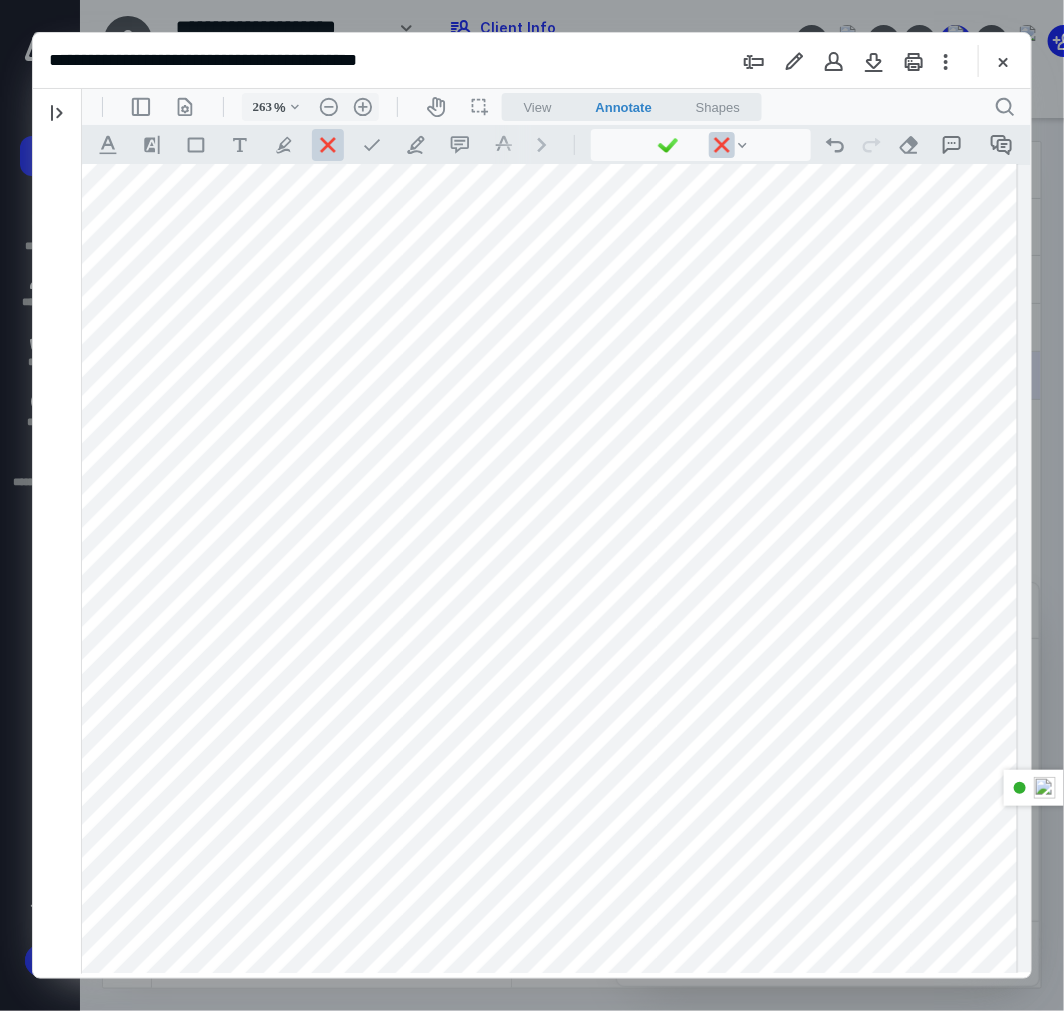 click at bounding box center [333, 115] 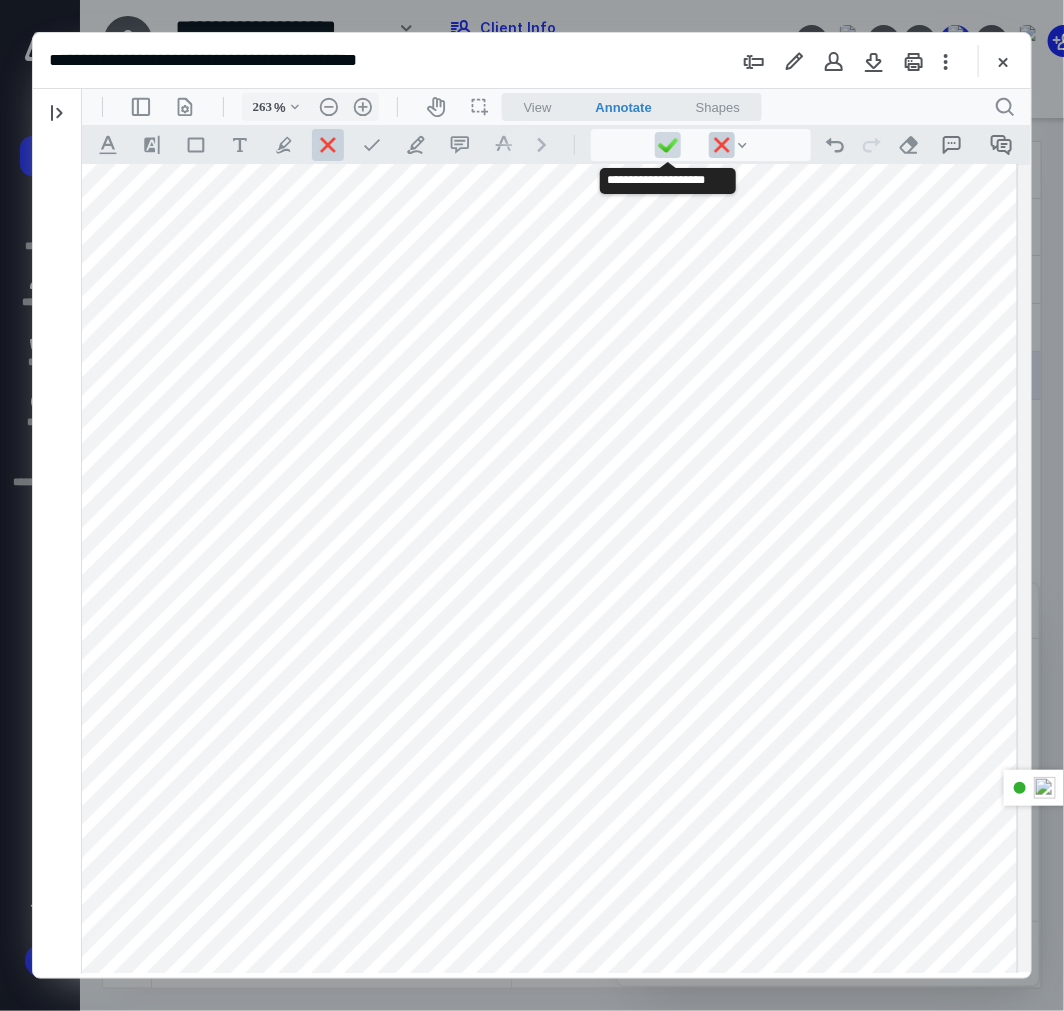 click at bounding box center [667, 144] 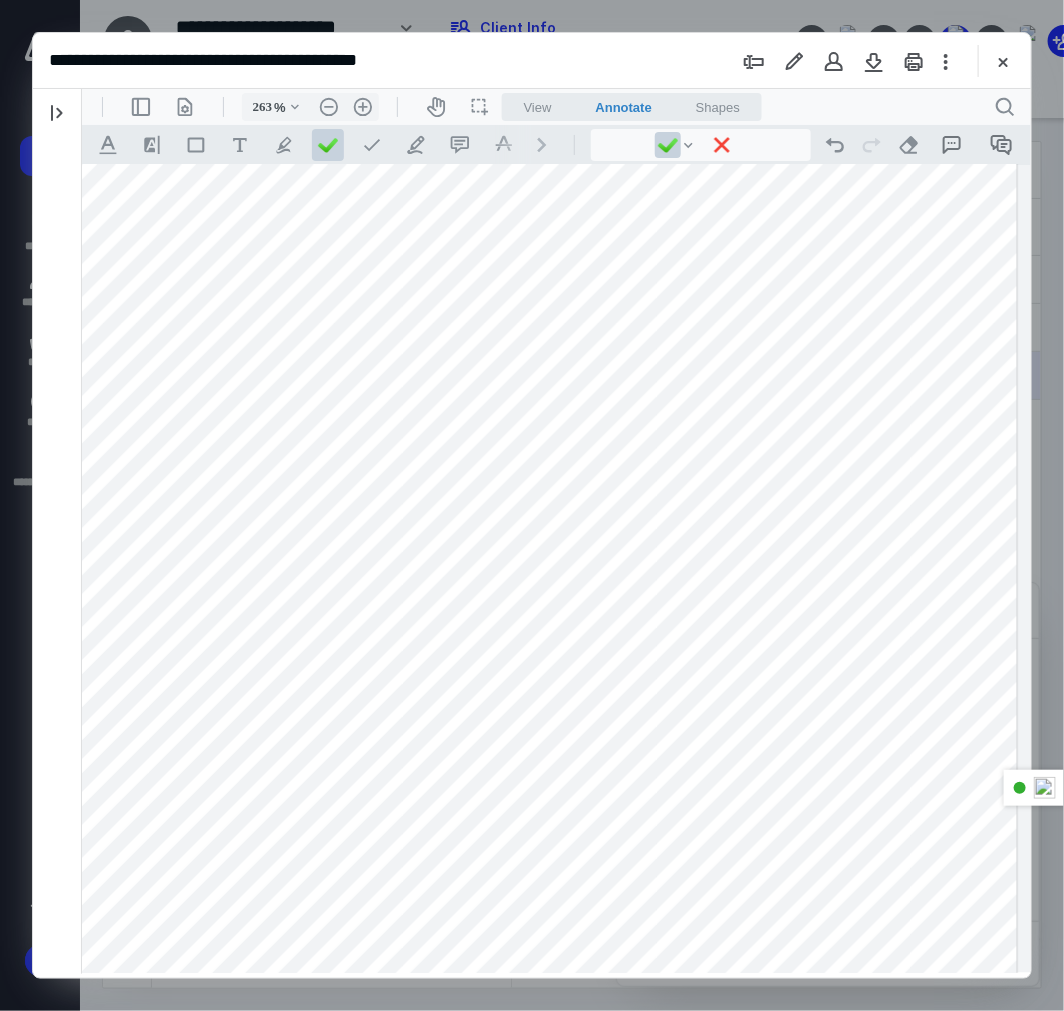 click at bounding box center (333, 115) 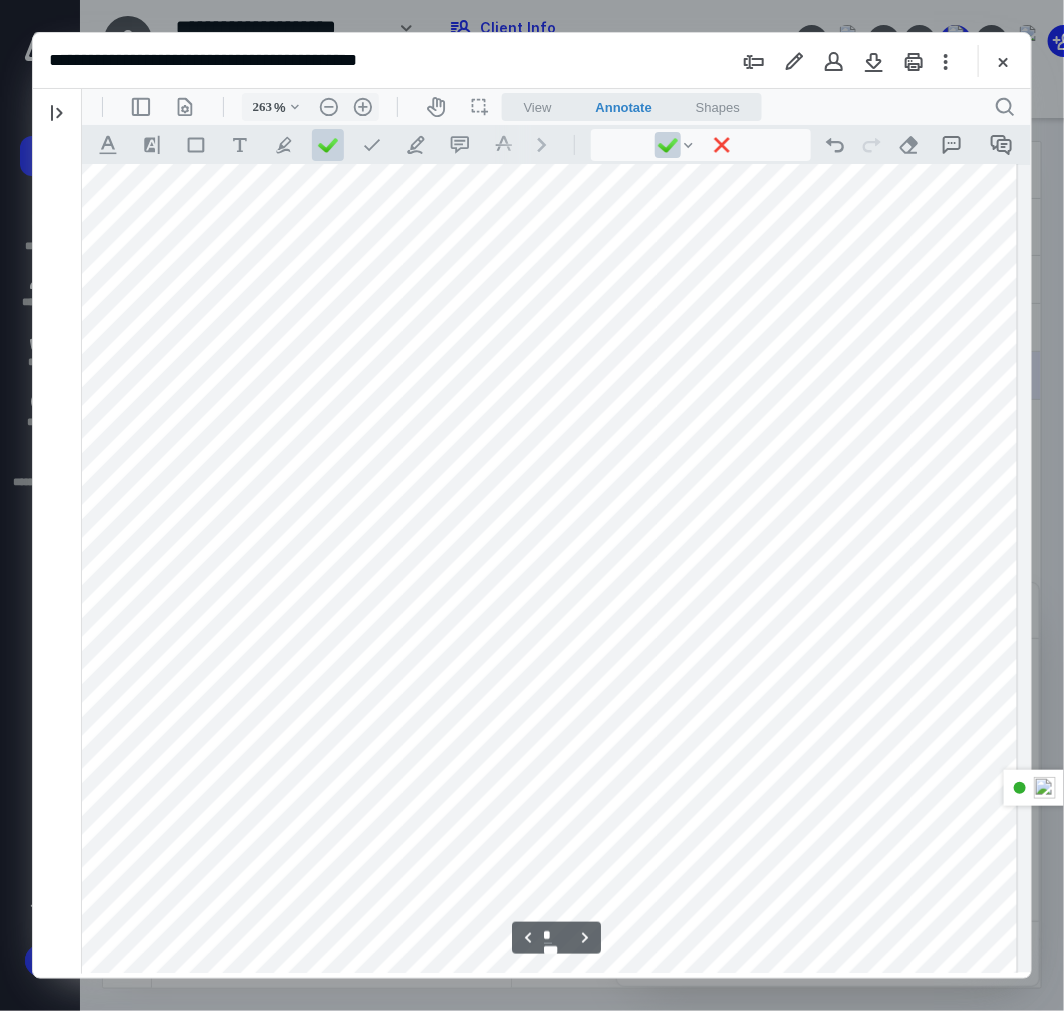 scroll, scrollTop: 7198, scrollLeft: 447, axis: both 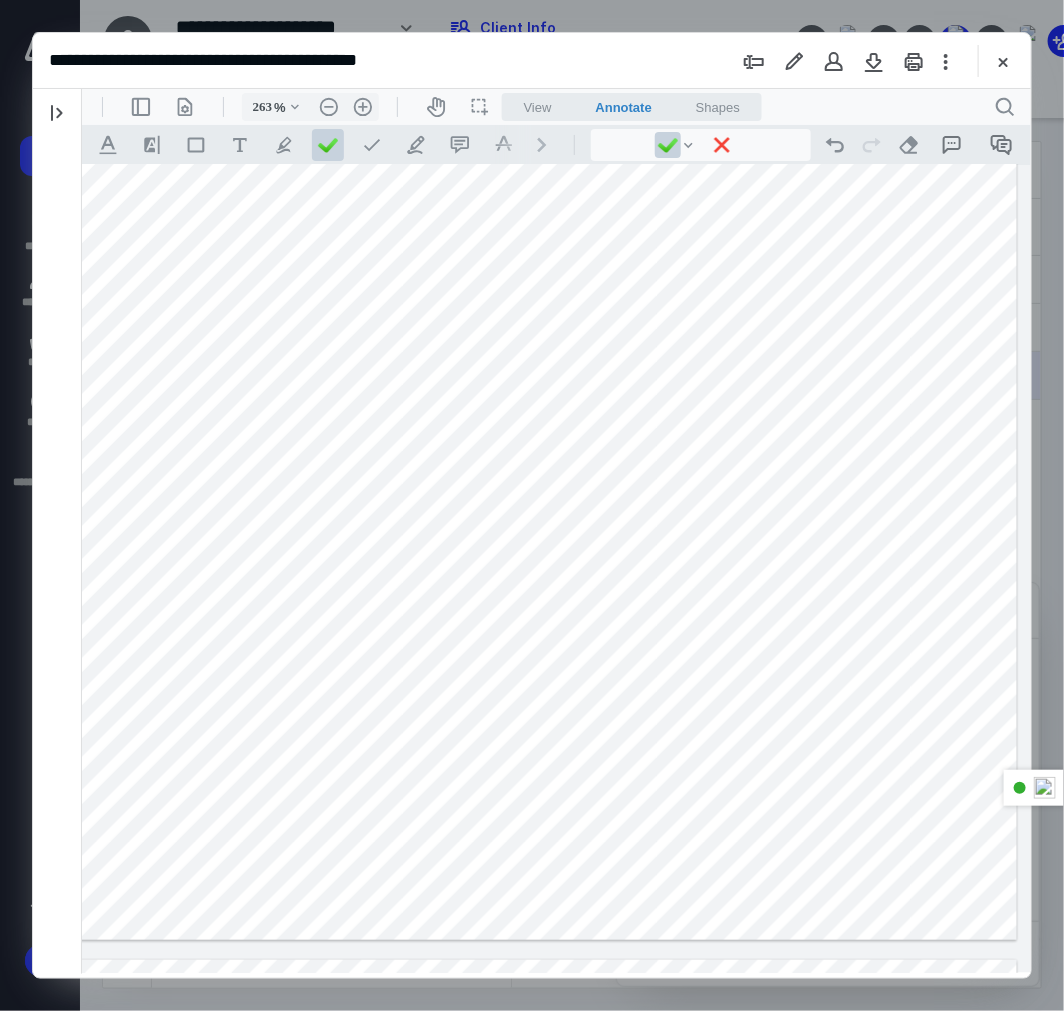 click at bounding box center [333, -382] 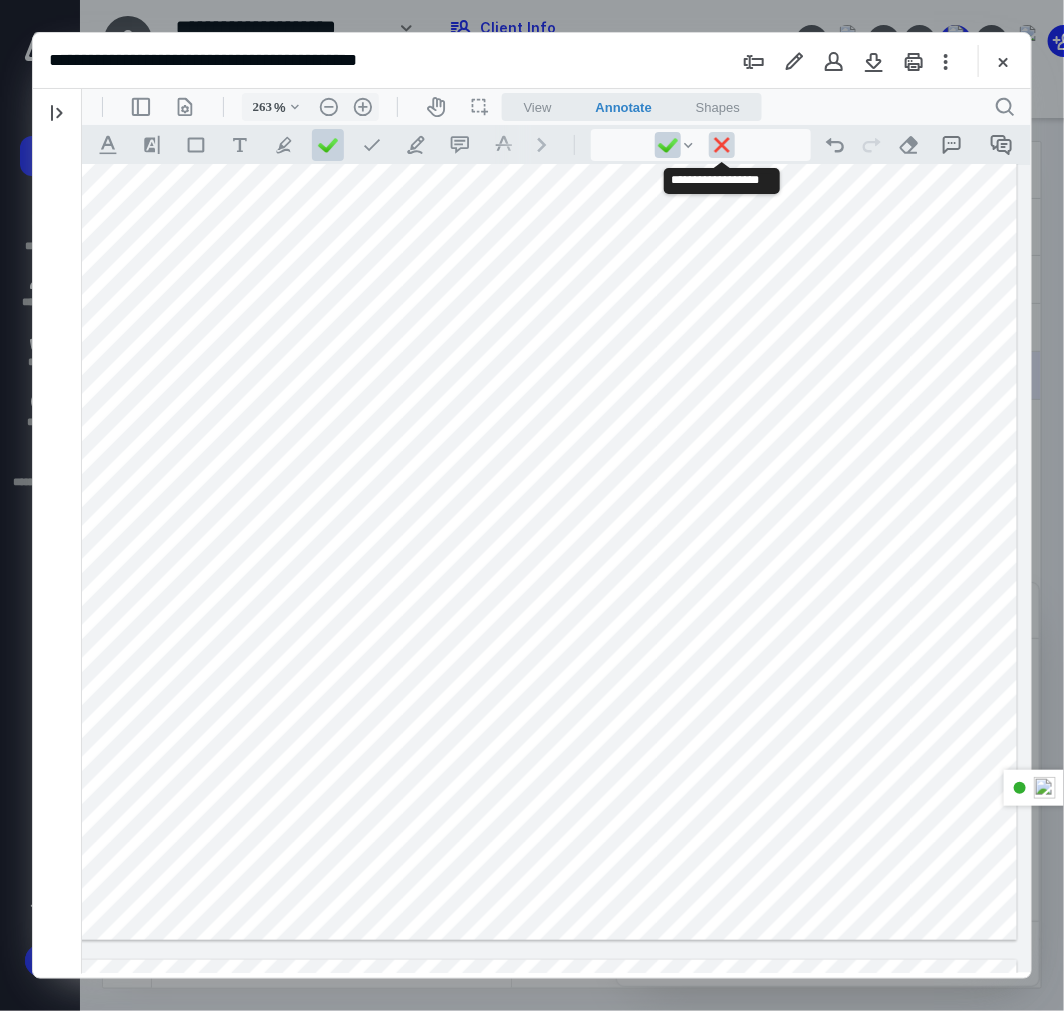 click at bounding box center (721, 144) 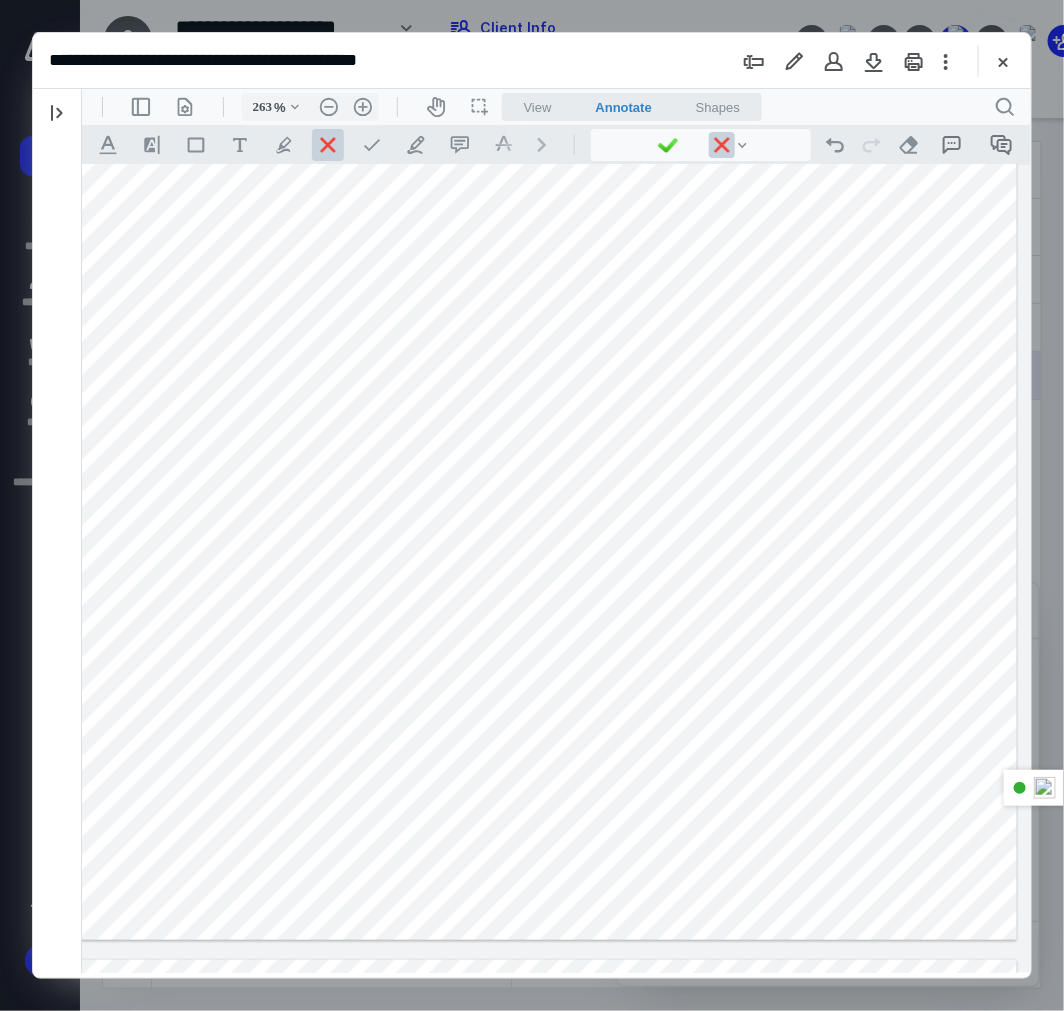click at bounding box center [333, -382] 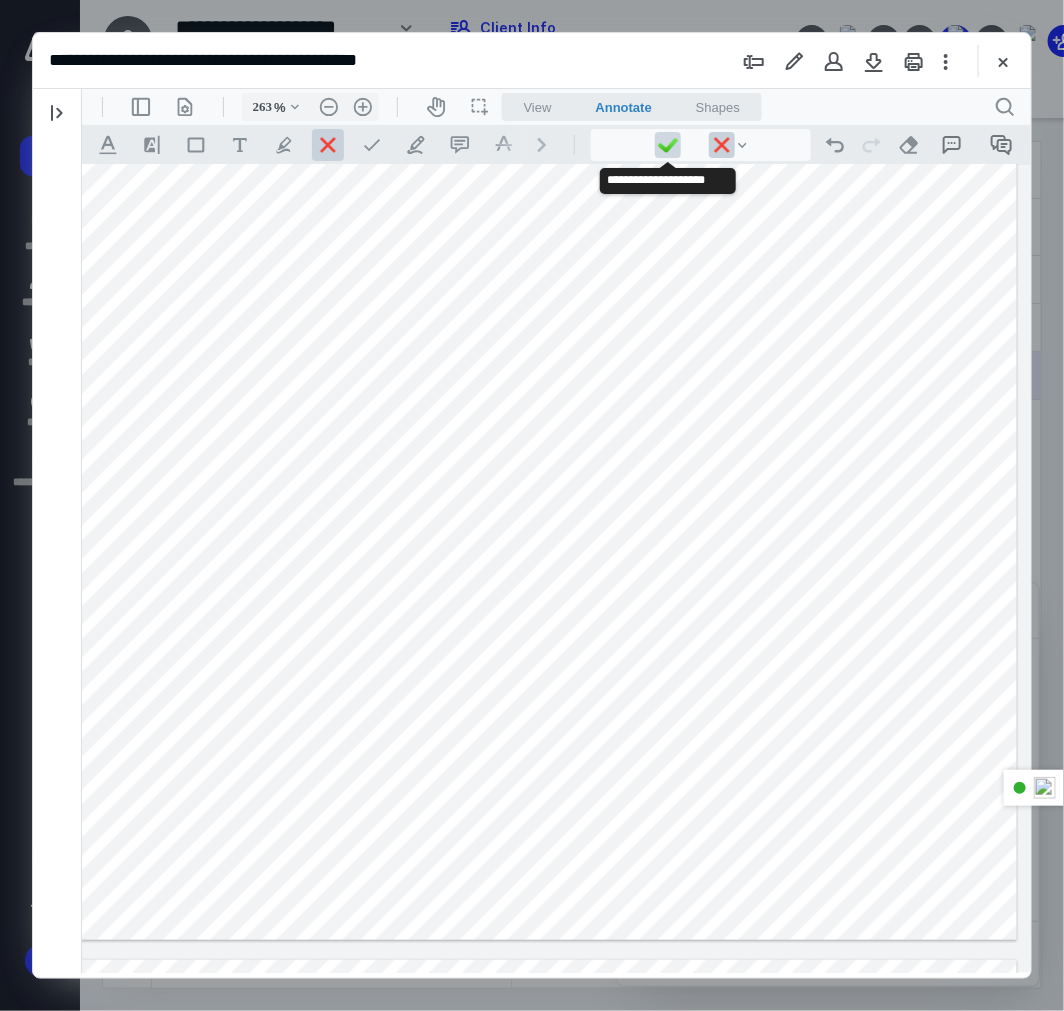 click at bounding box center (667, 144) 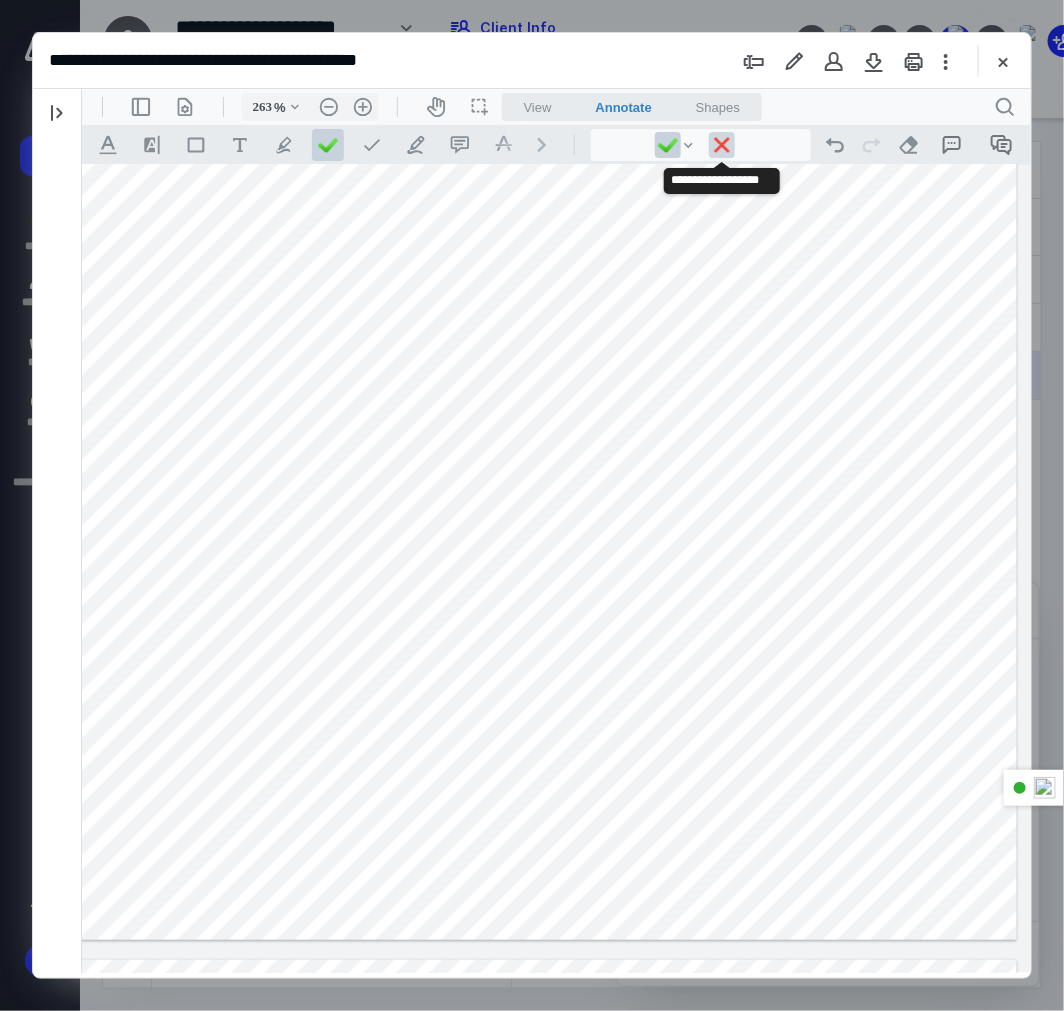 click at bounding box center [721, 144] 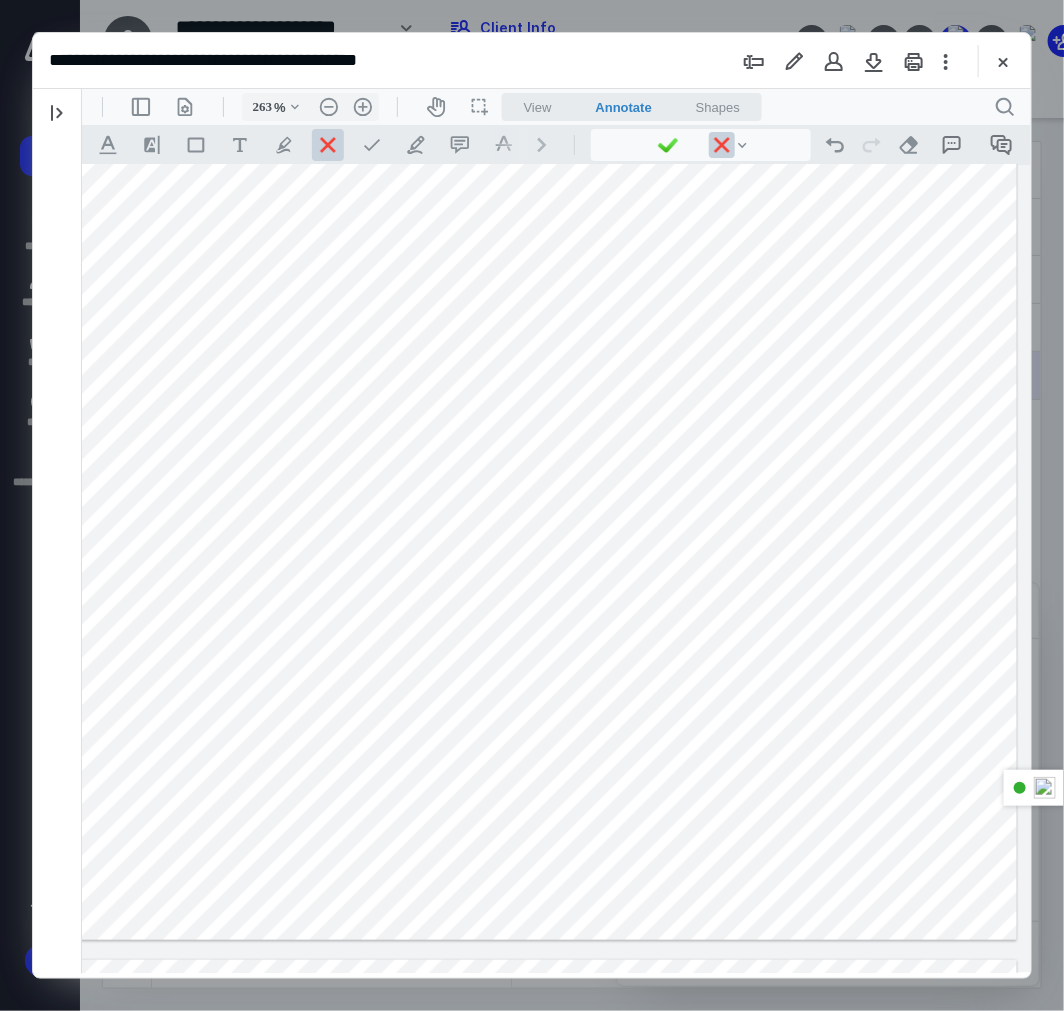 click at bounding box center [333, -382] 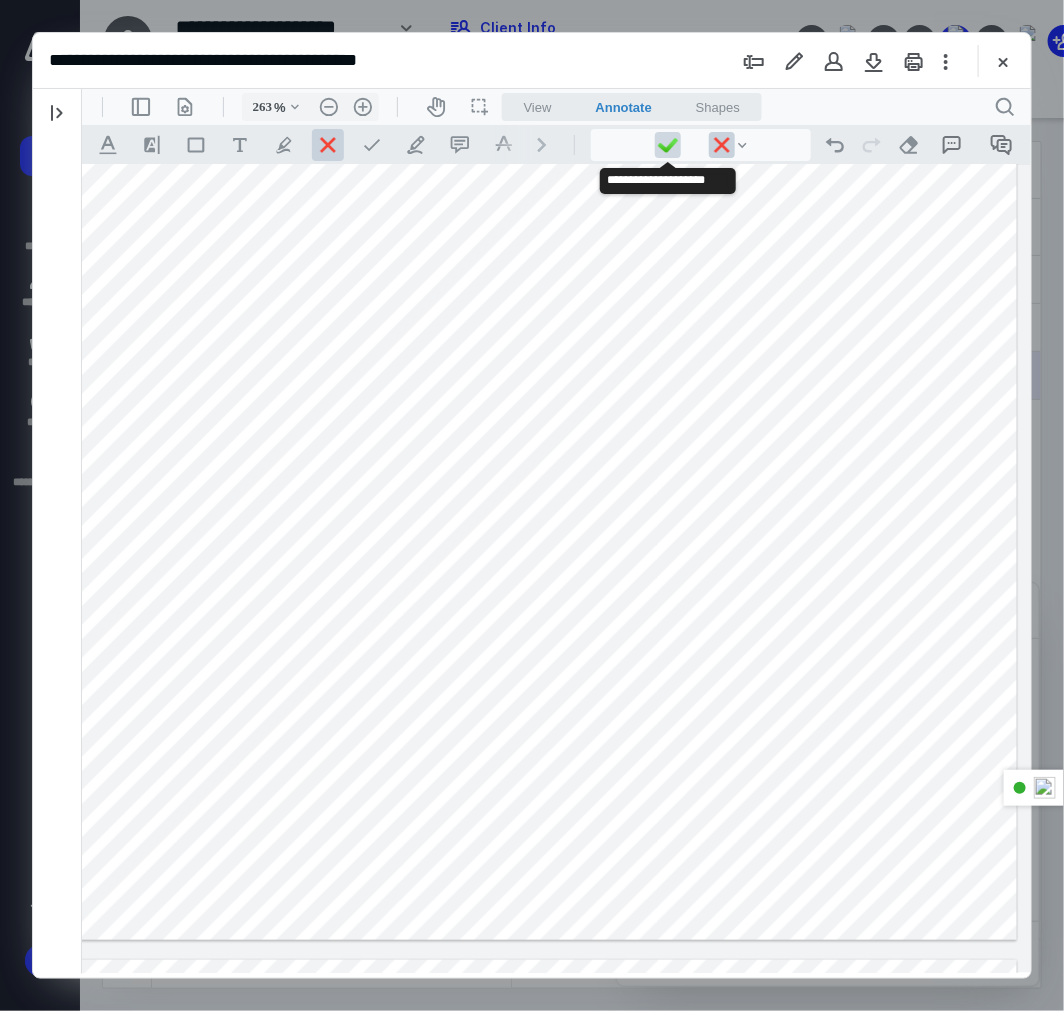 click at bounding box center (667, 144) 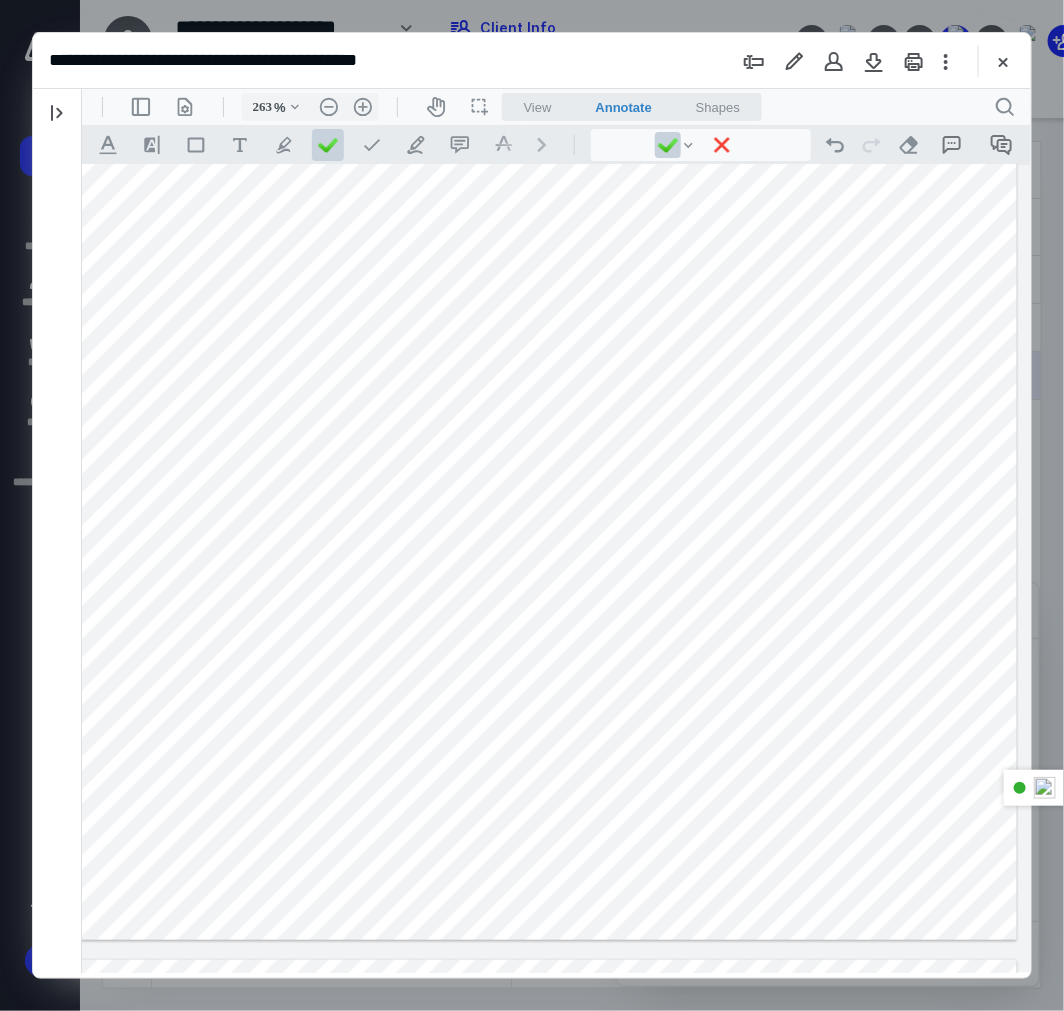 click at bounding box center (333, -382) 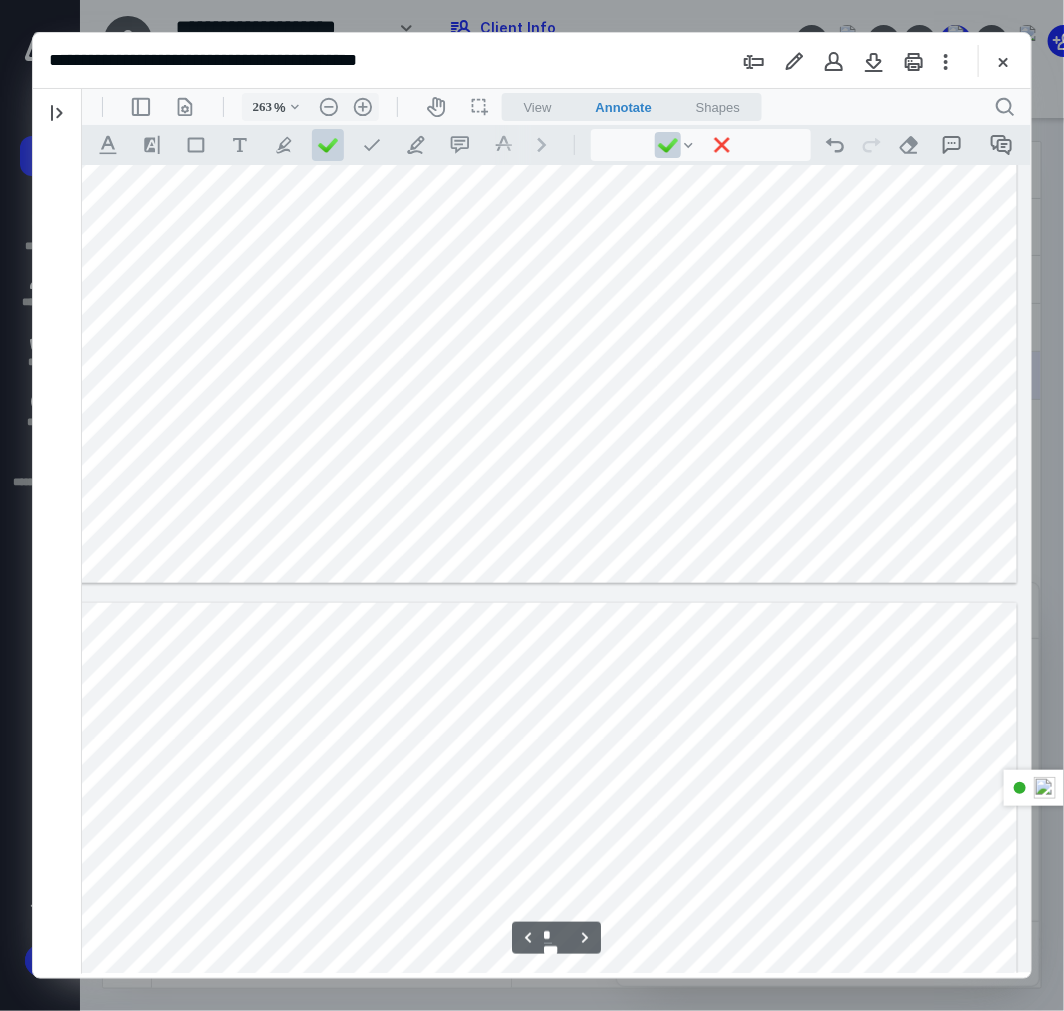 scroll, scrollTop: 7683, scrollLeft: 447, axis: both 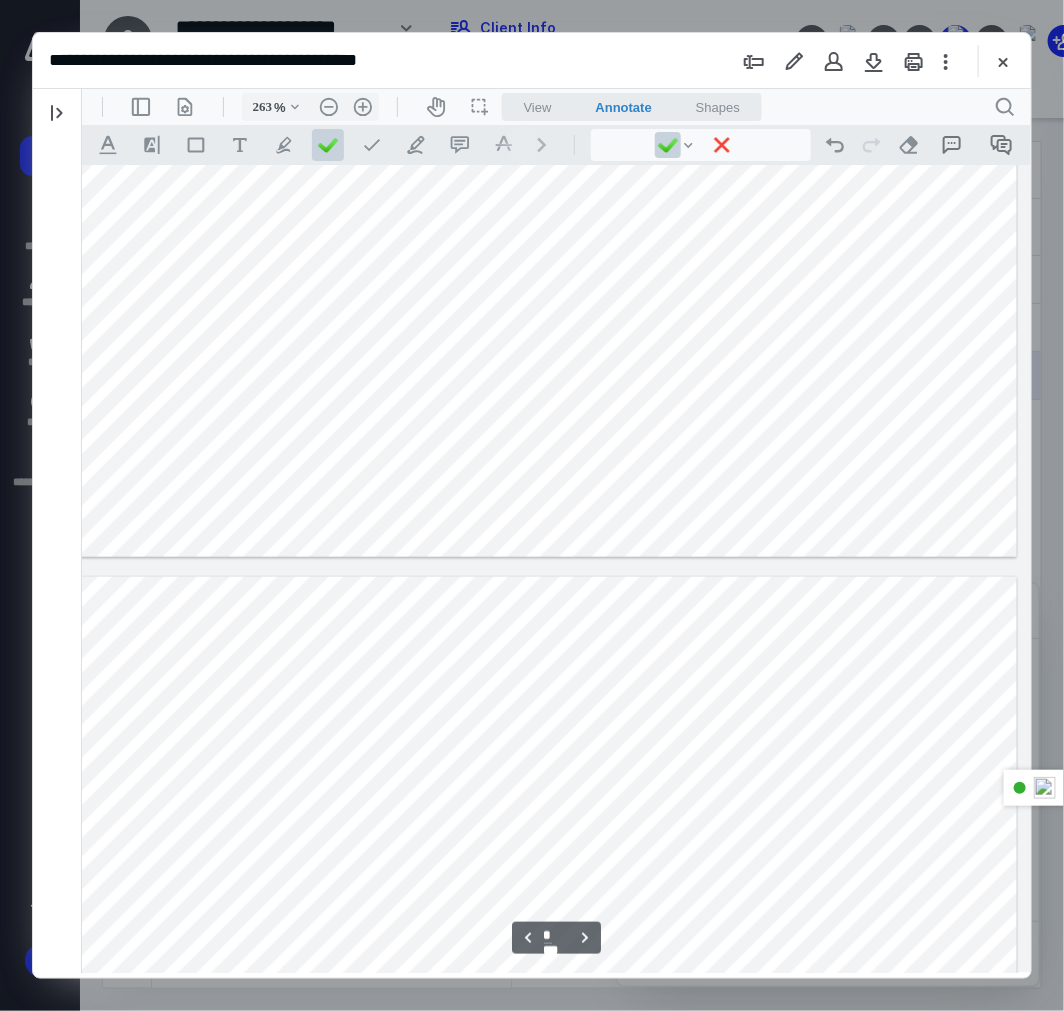 type on "*" 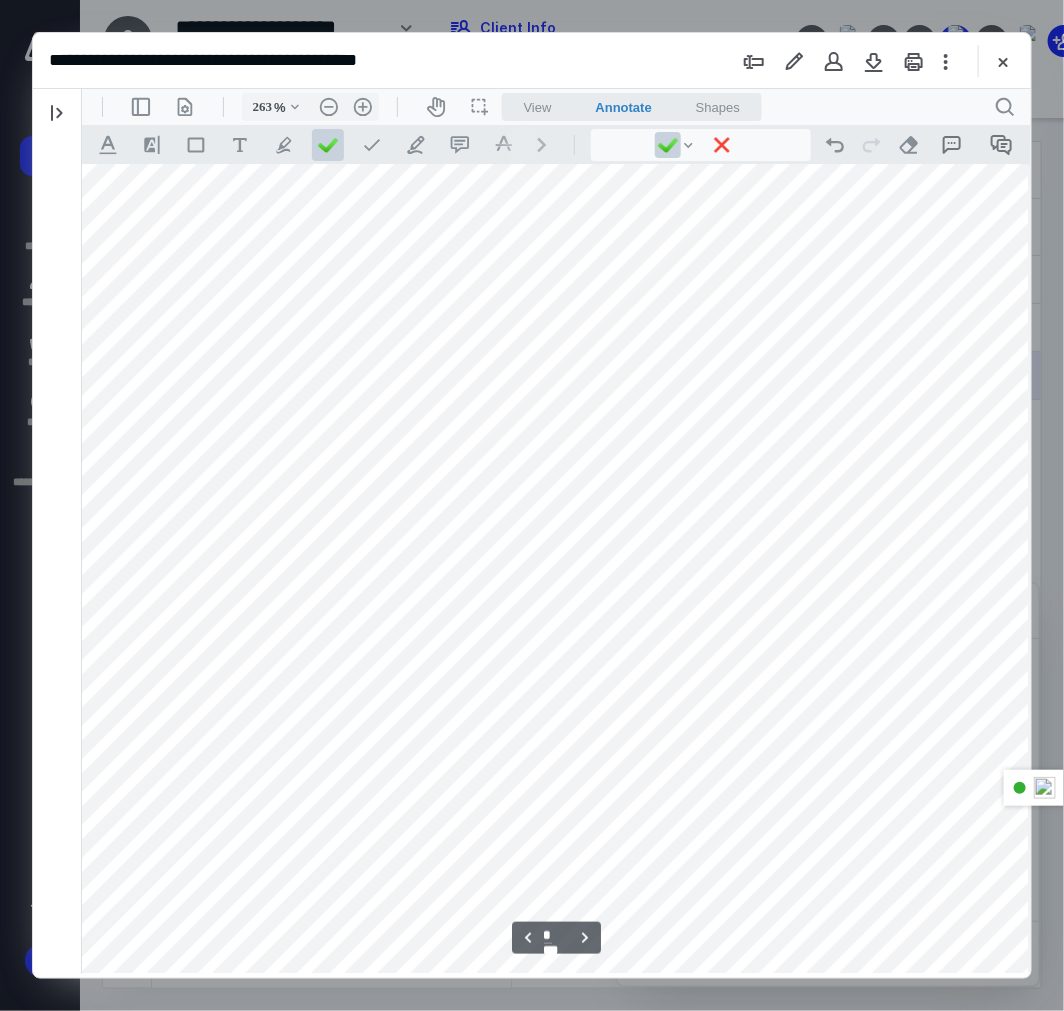 scroll, scrollTop: 6597, scrollLeft: 447, axis: both 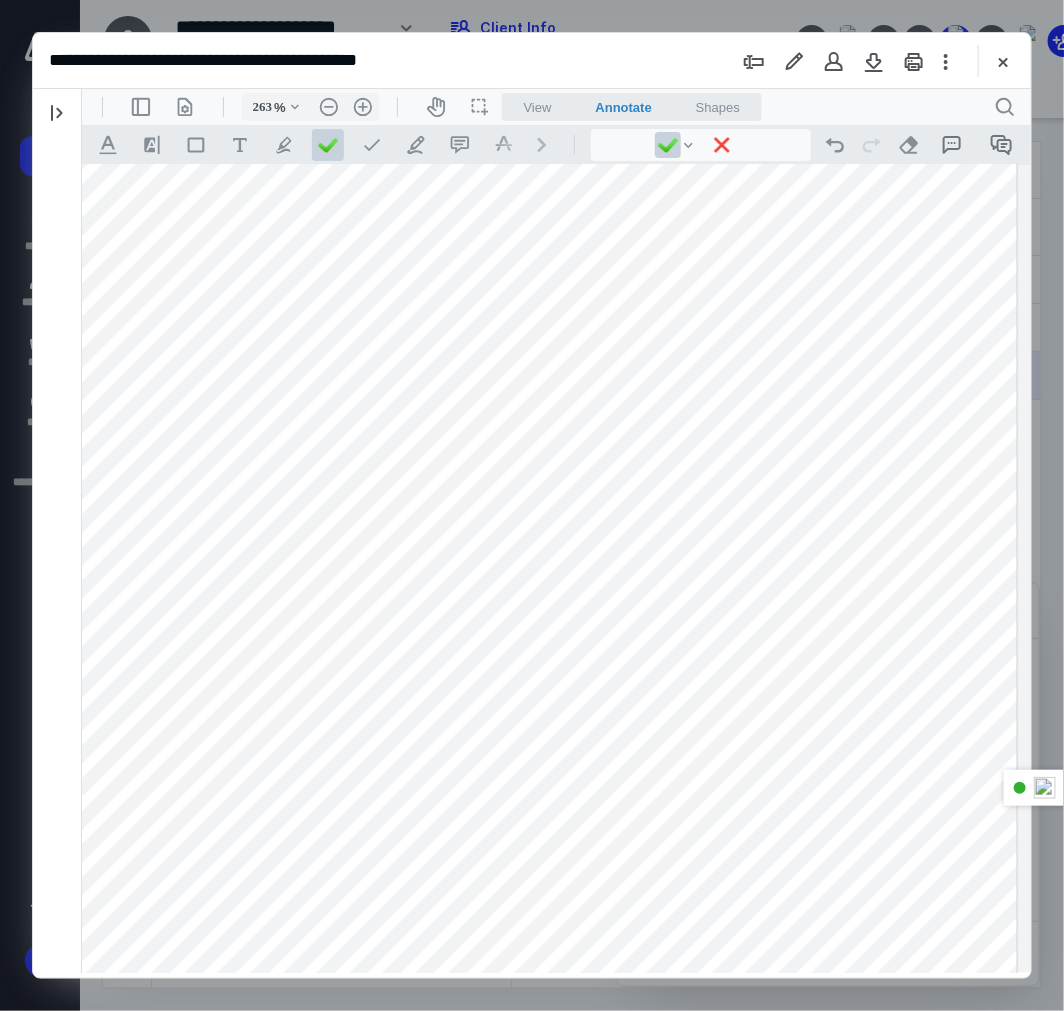 click at bounding box center [333, 219] 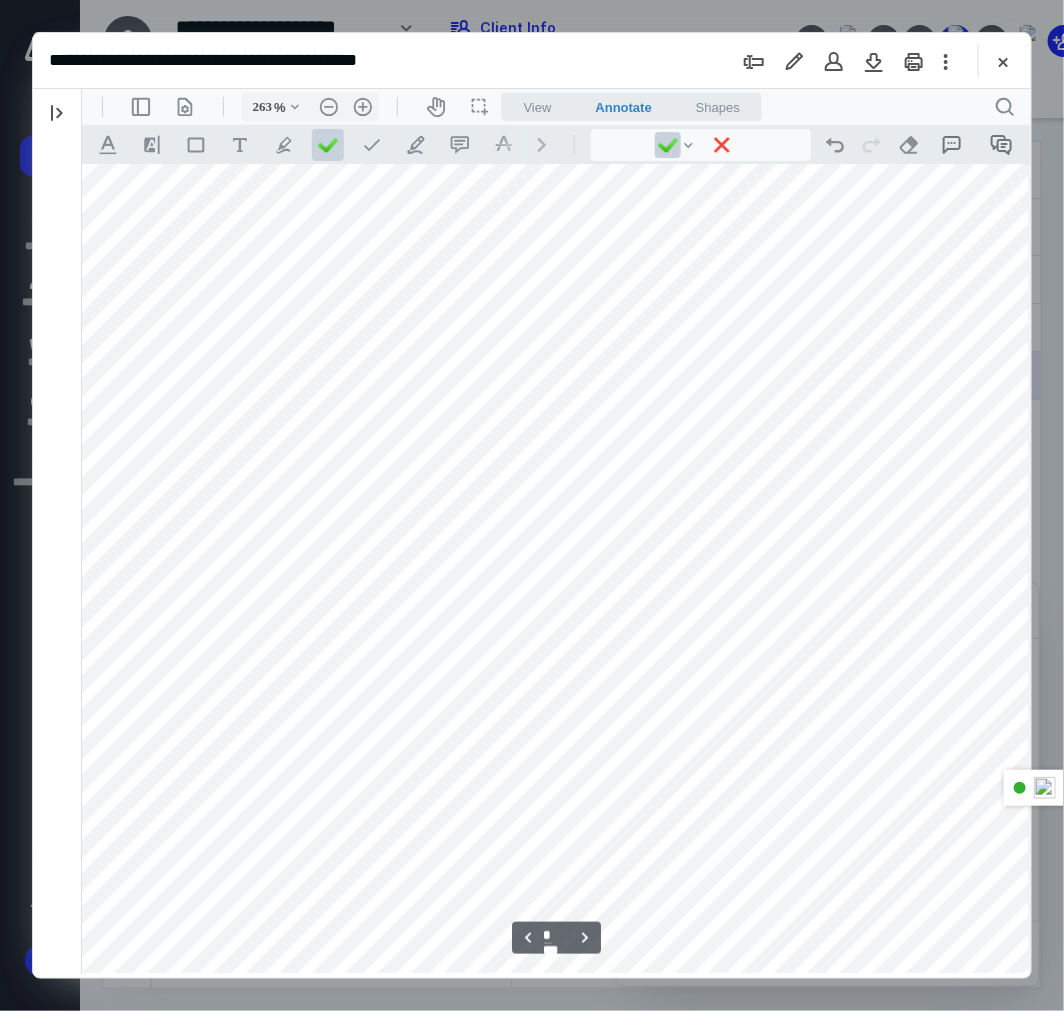 scroll, scrollTop: 7140, scrollLeft: 447, axis: both 